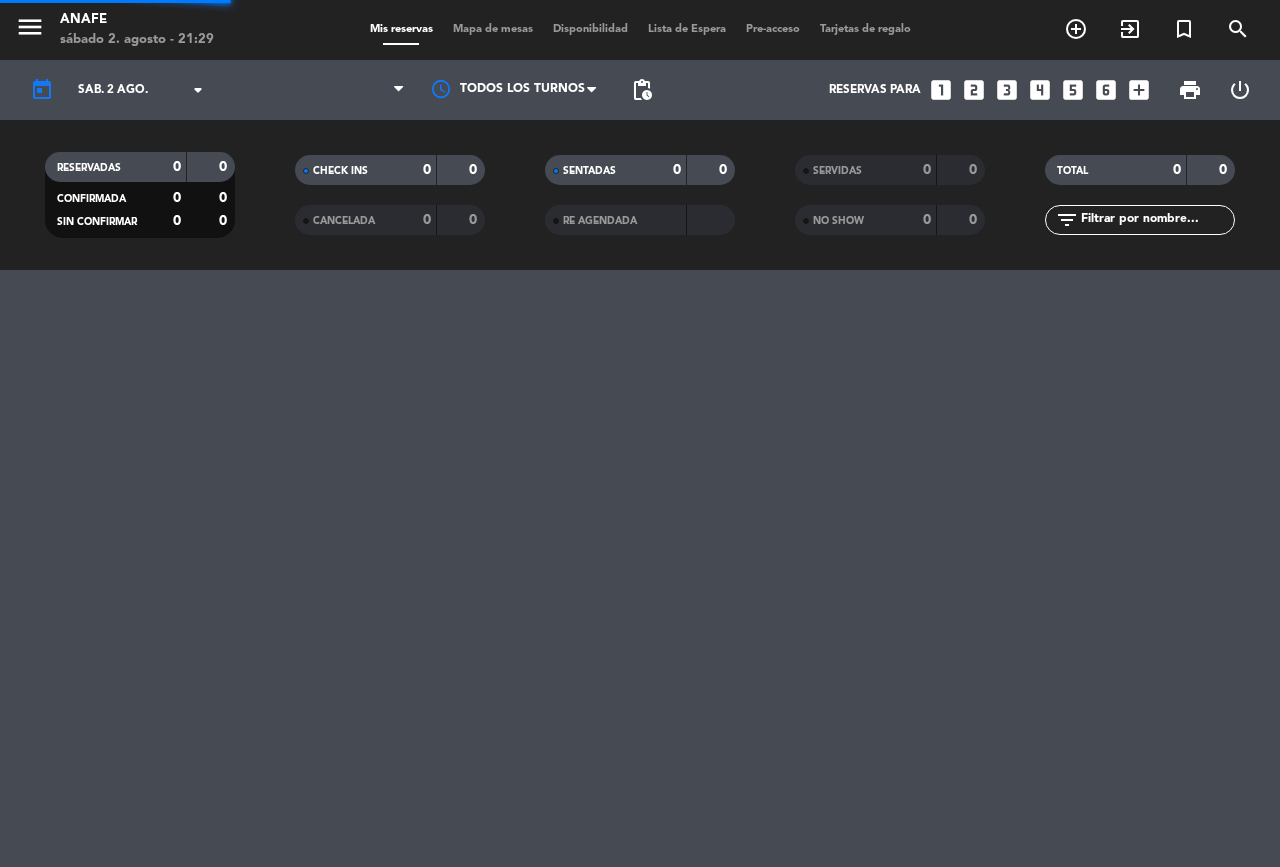 scroll, scrollTop: 0, scrollLeft: 0, axis: both 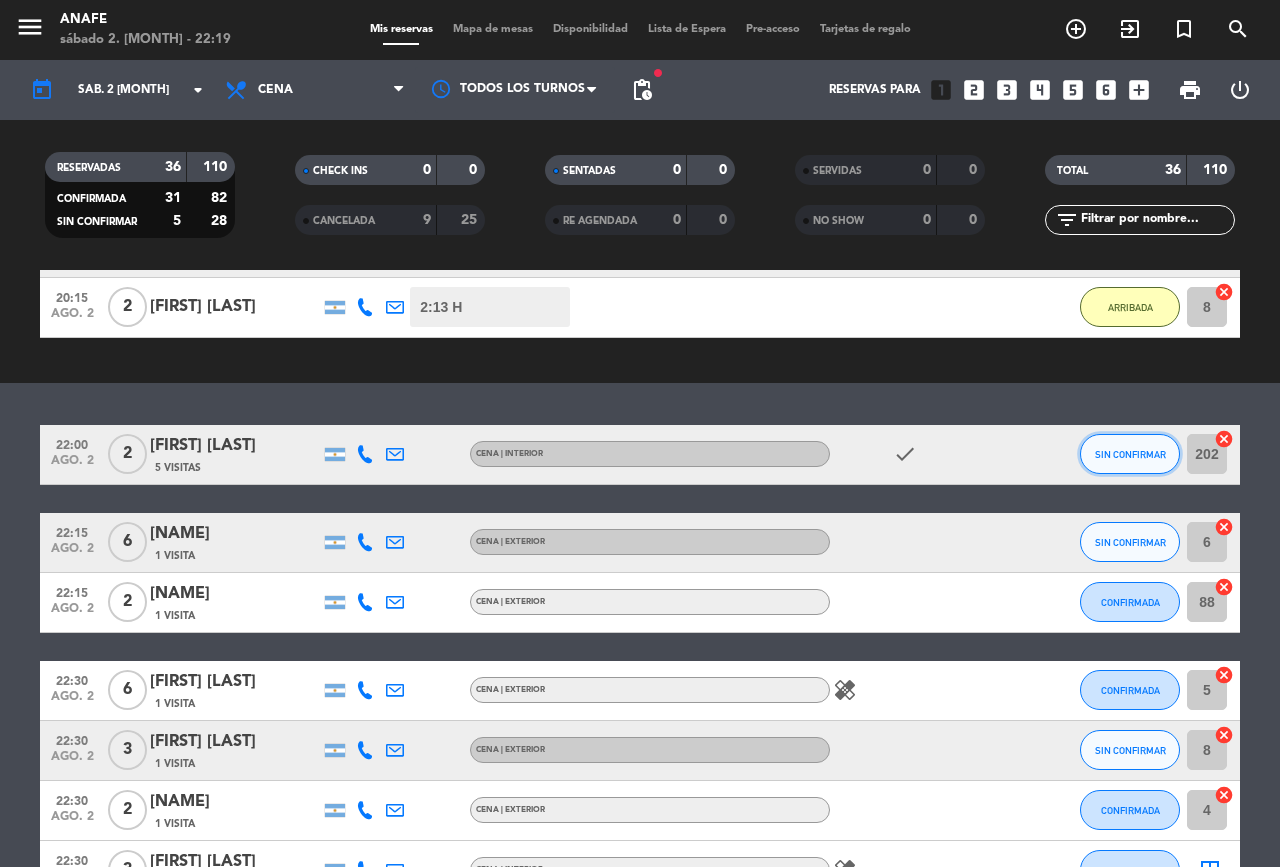 click on "SIN CONFIRMAR" 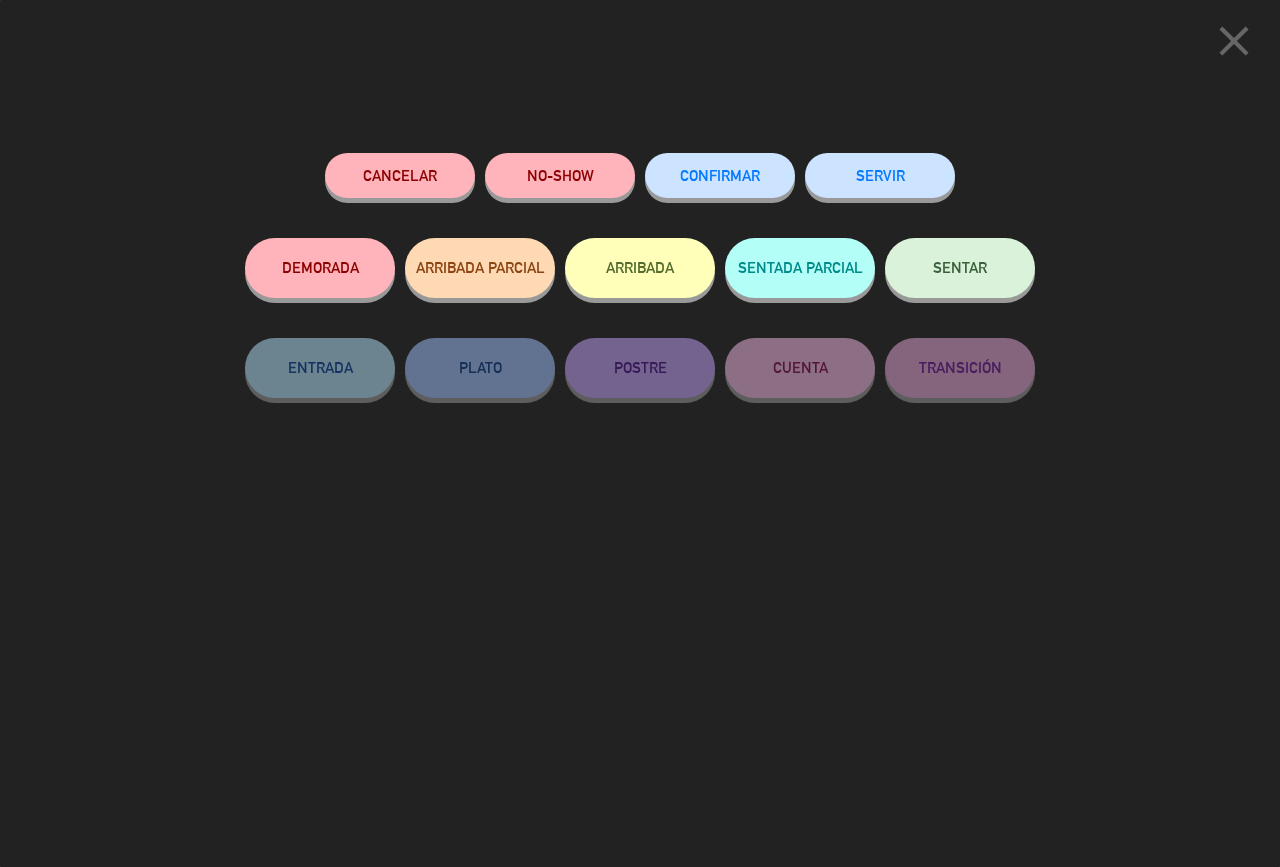 click on "NO-SHOW" 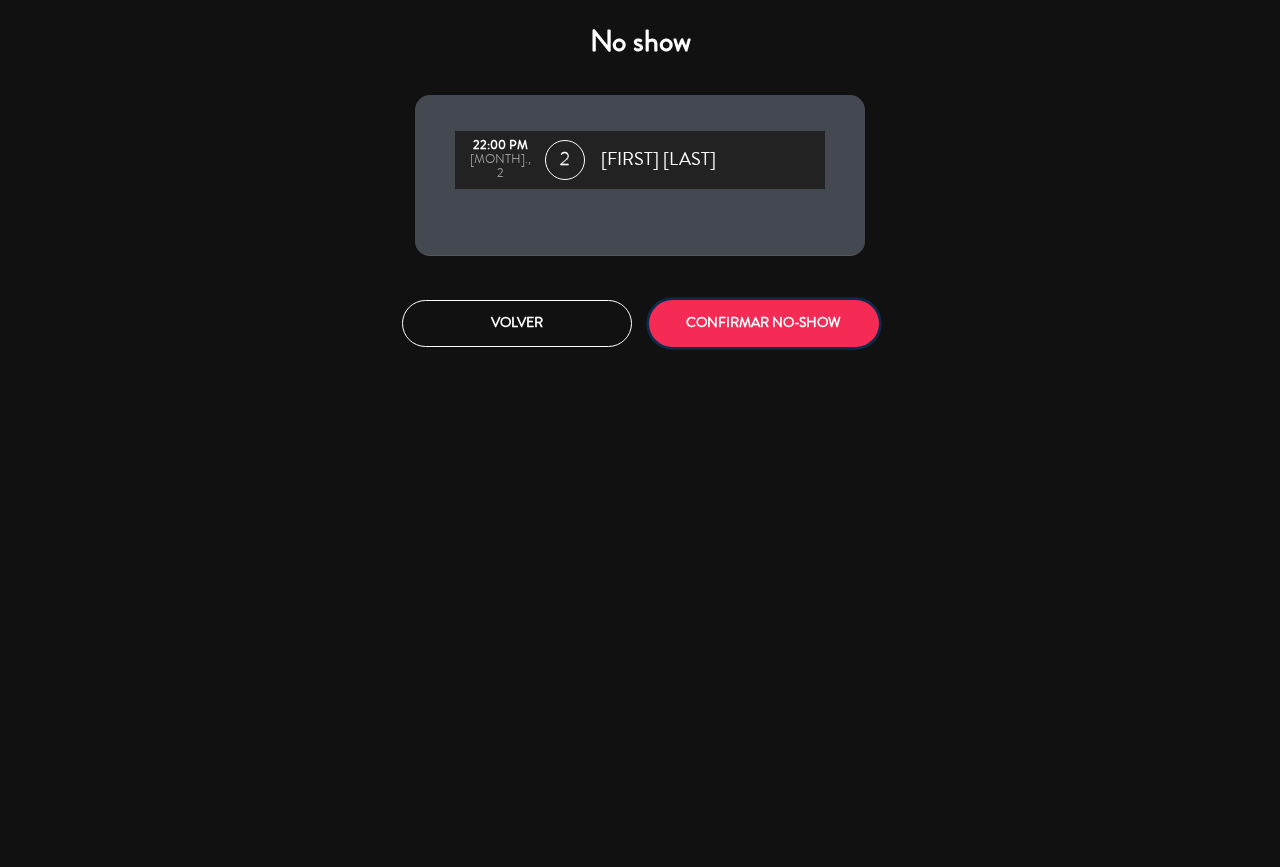 click on "CONFIRMAR NO-SHOW" 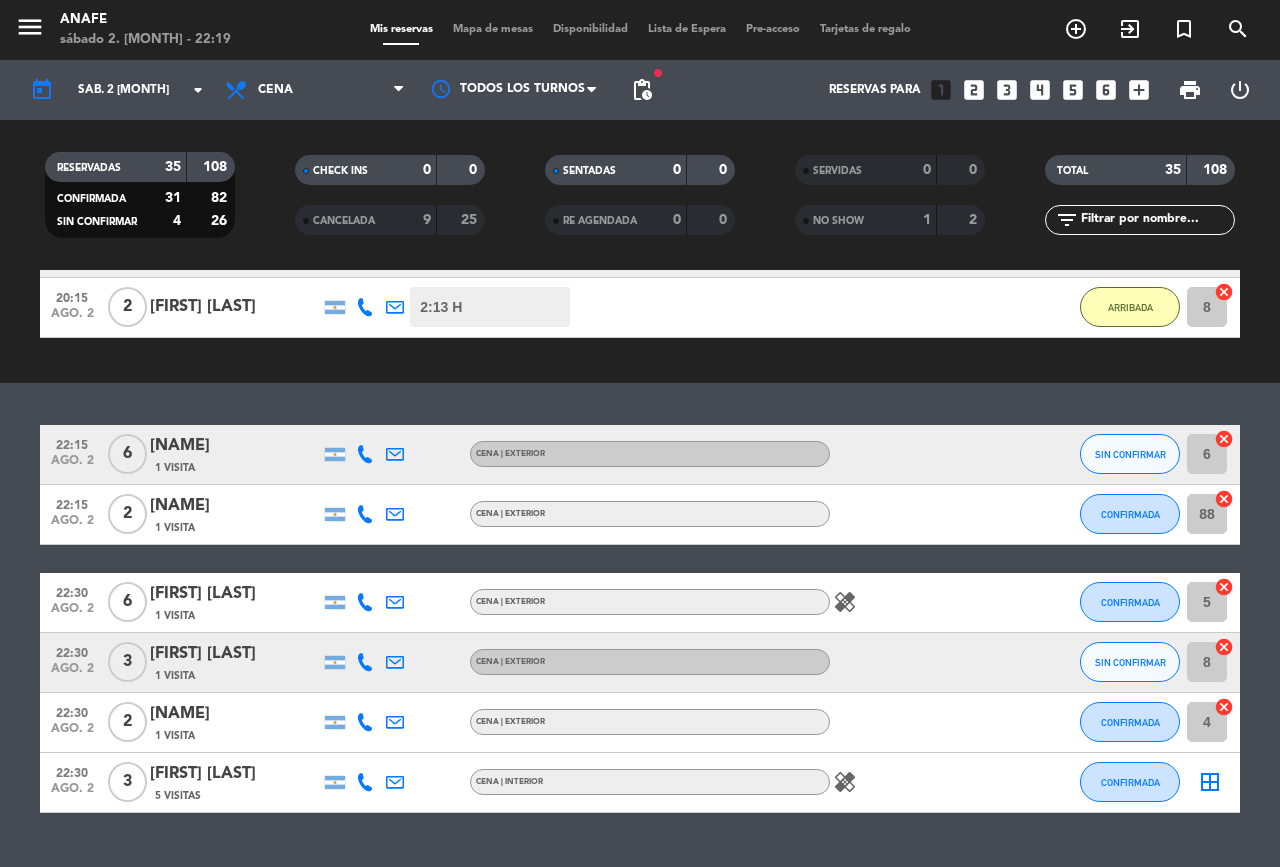 click on "[FIRST] [LAST]" 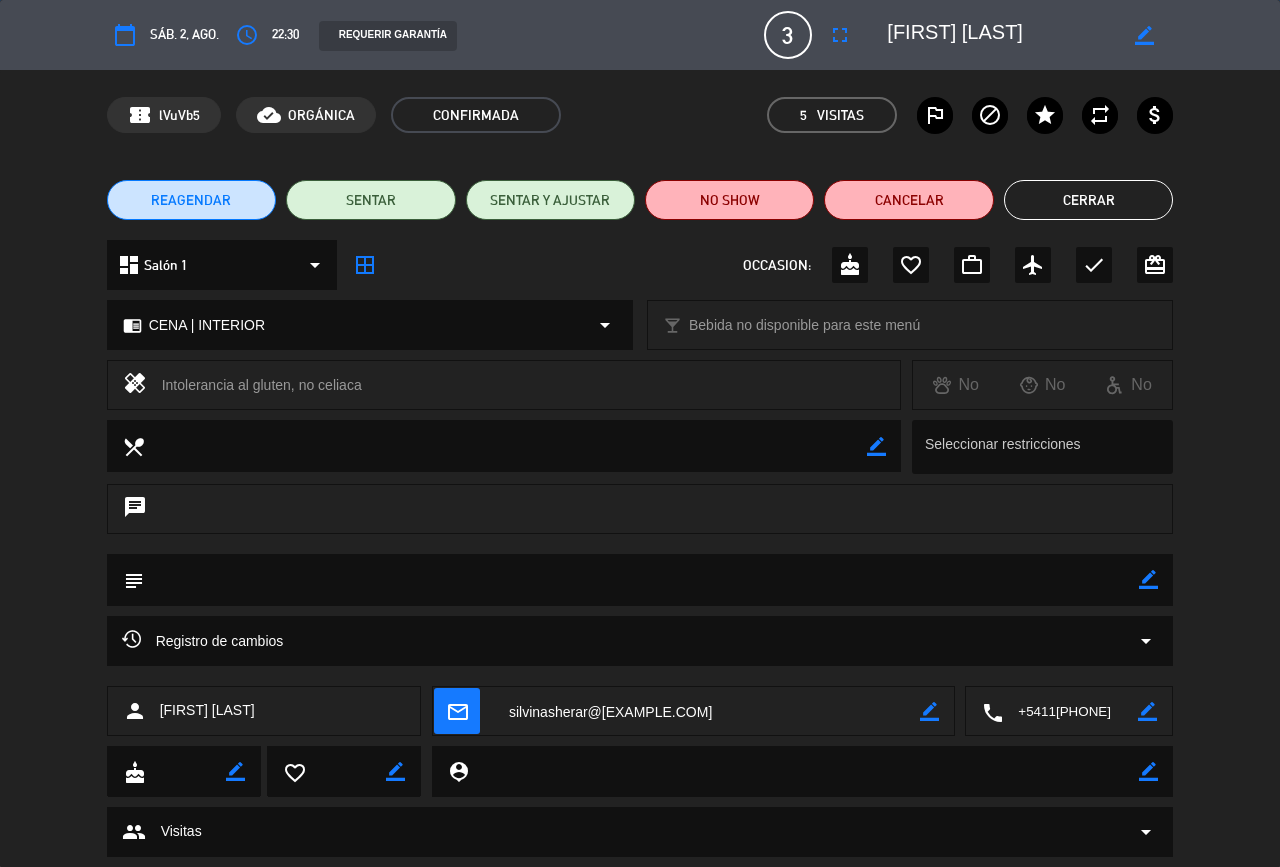 click on "Cerrar" 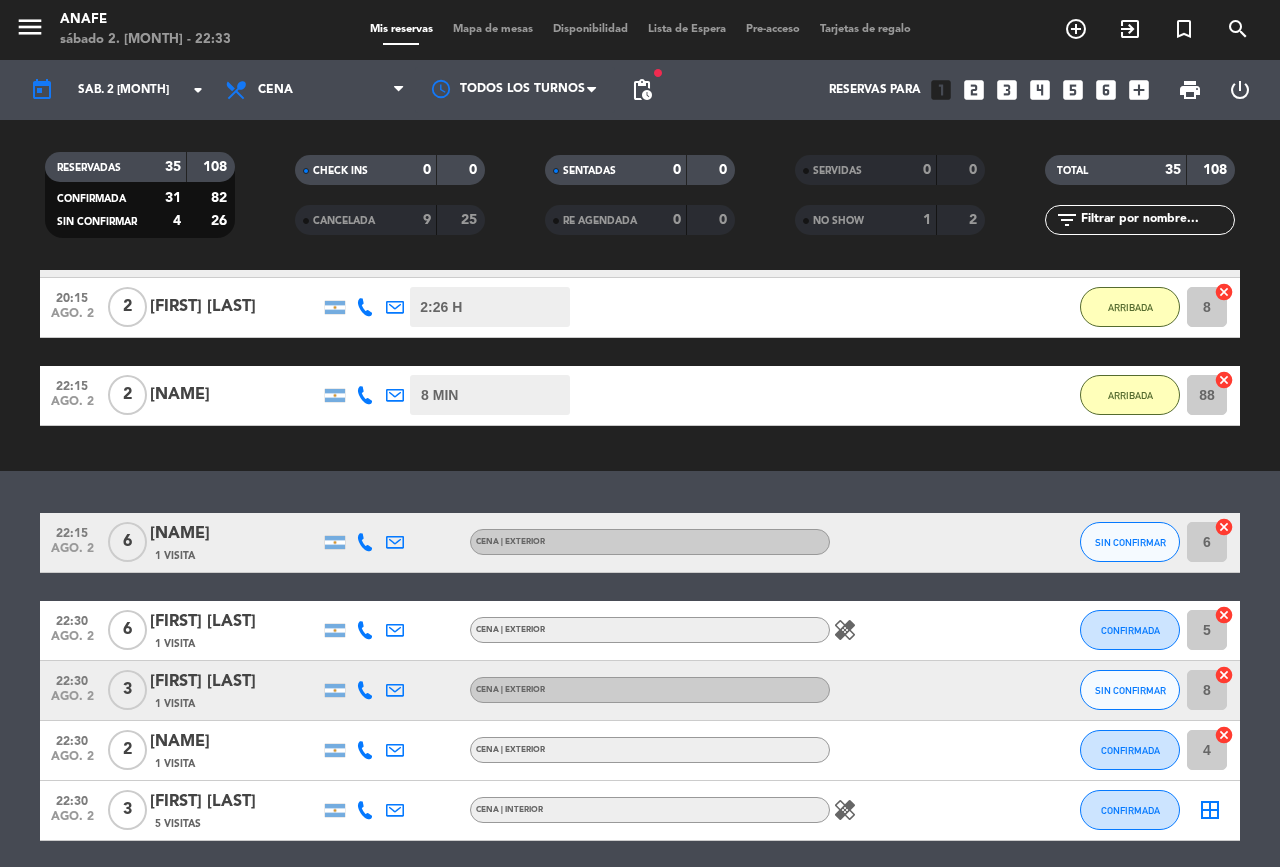 scroll, scrollTop: 2407, scrollLeft: 0, axis: vertical 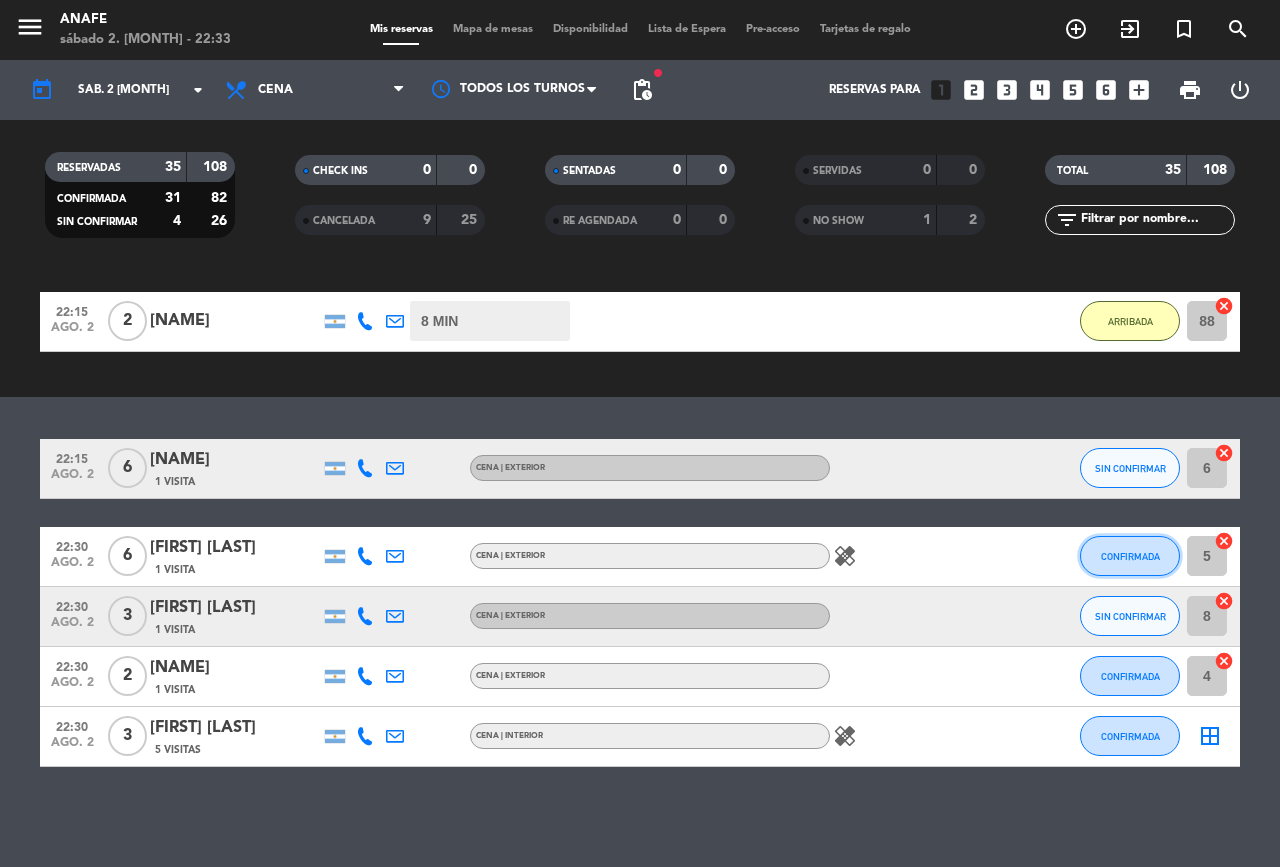 click on "CONFIRMADA" 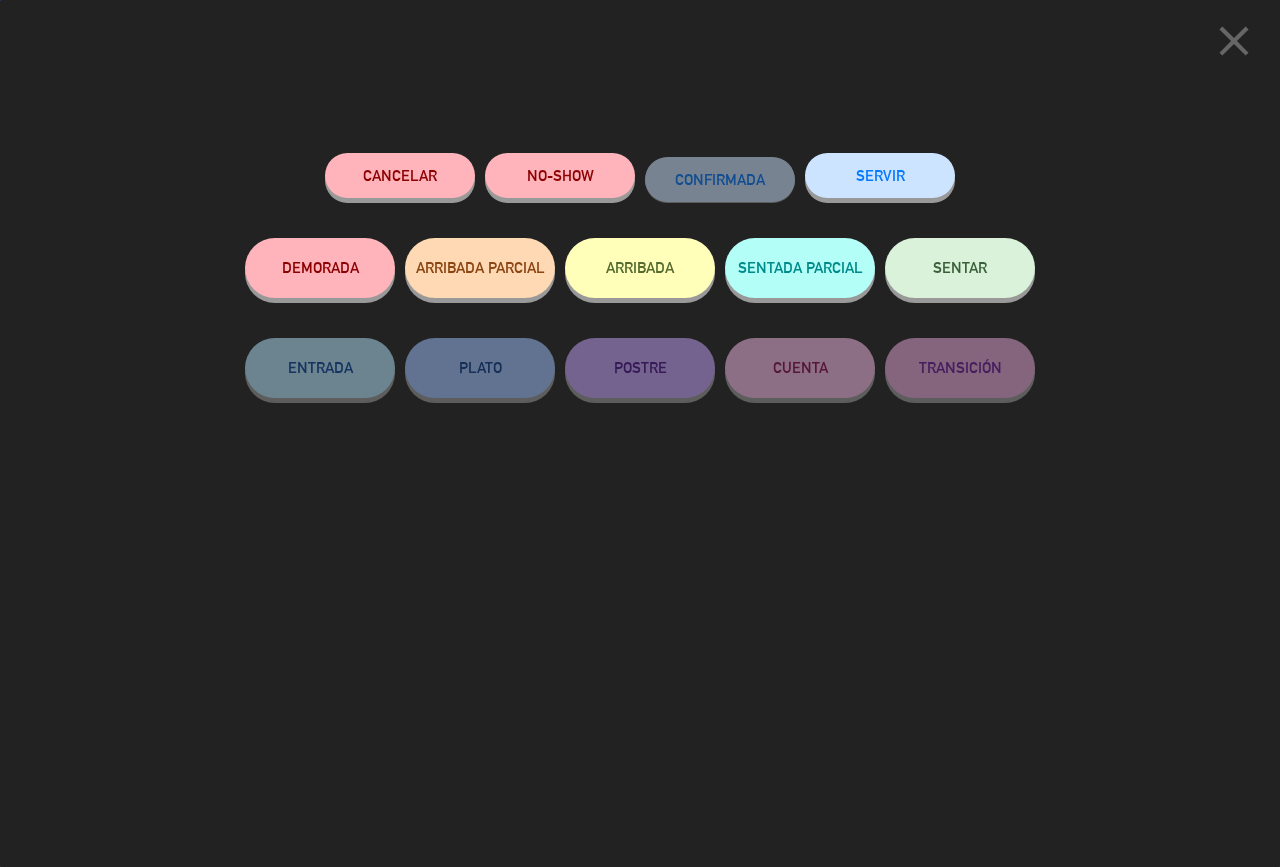 click on "ARRIBADA" 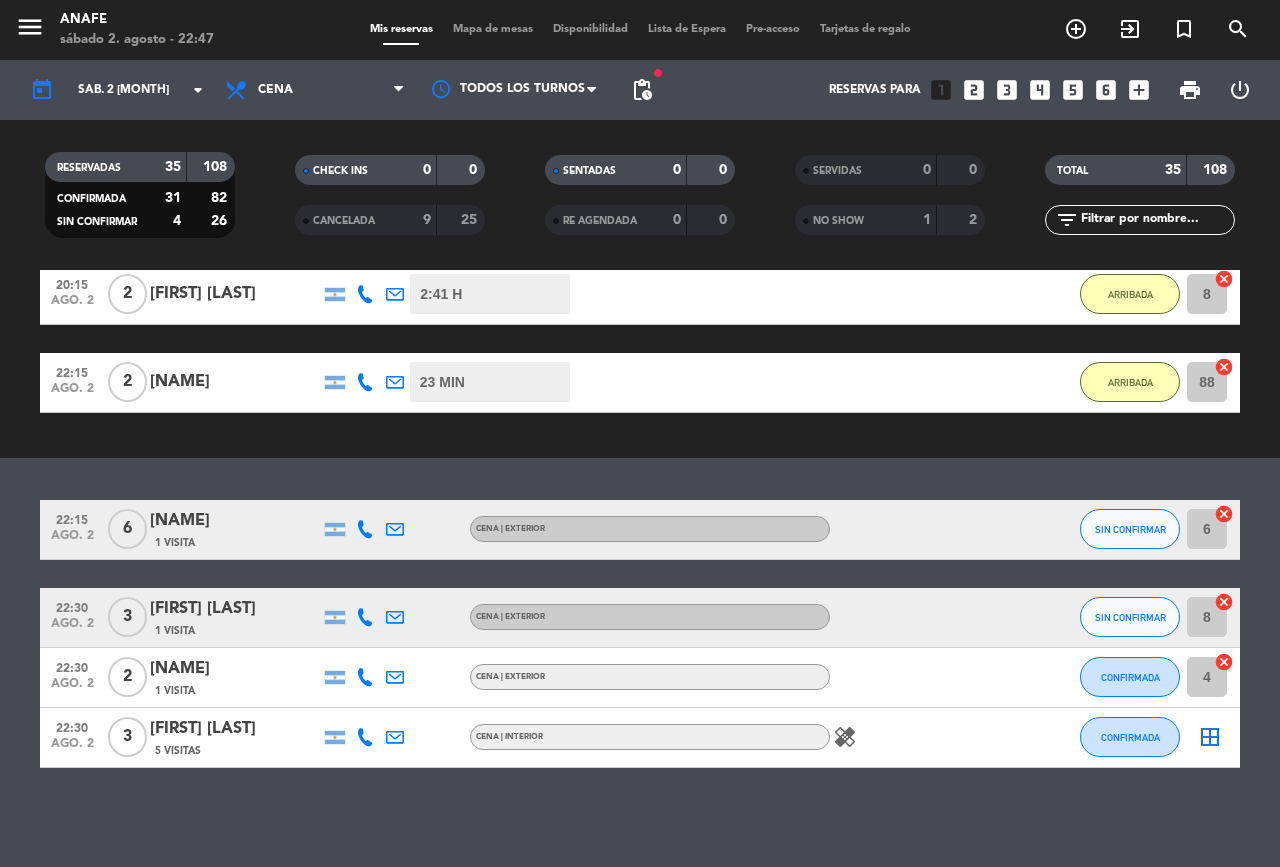 scroll, scrollTop: 2435, scrollLeft: 0, axis: vertical 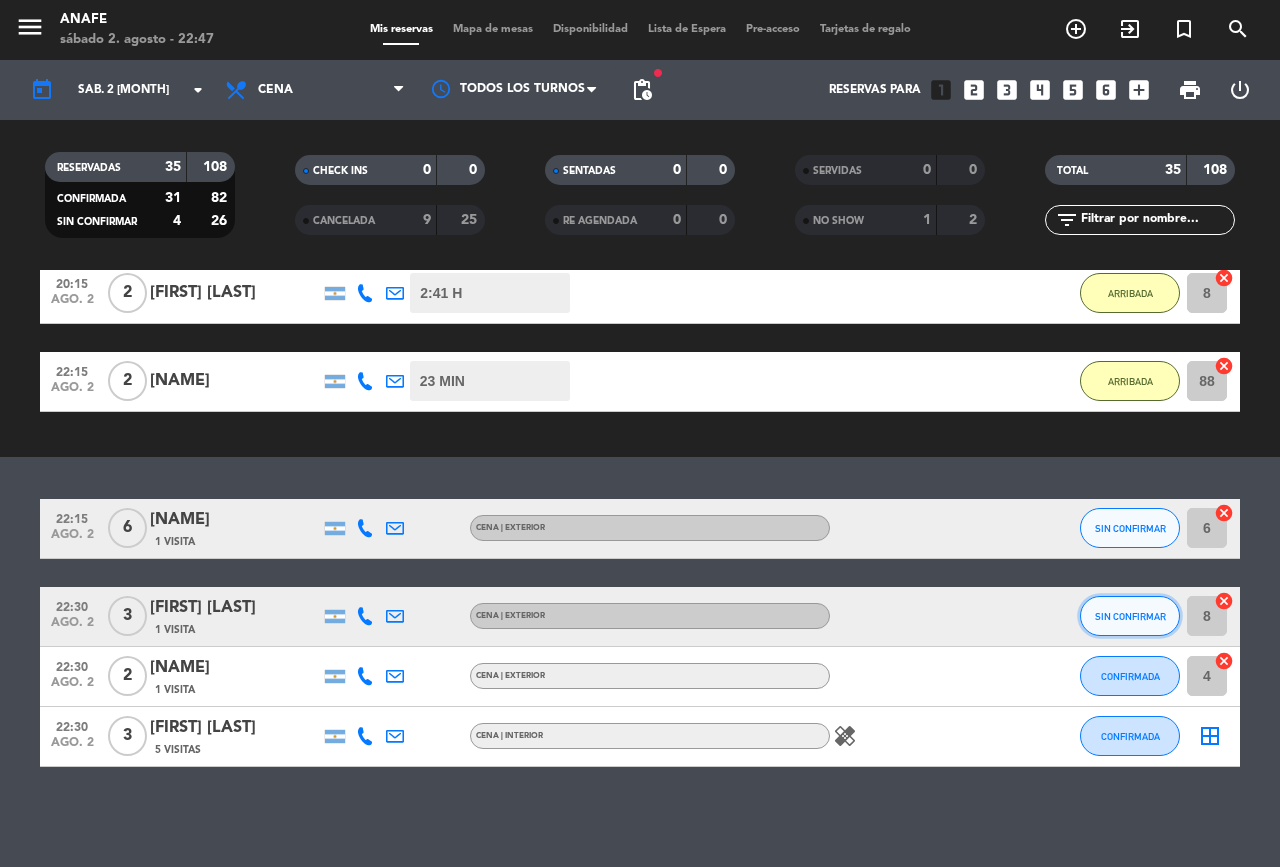 click on "SIN CONFIRMAR" 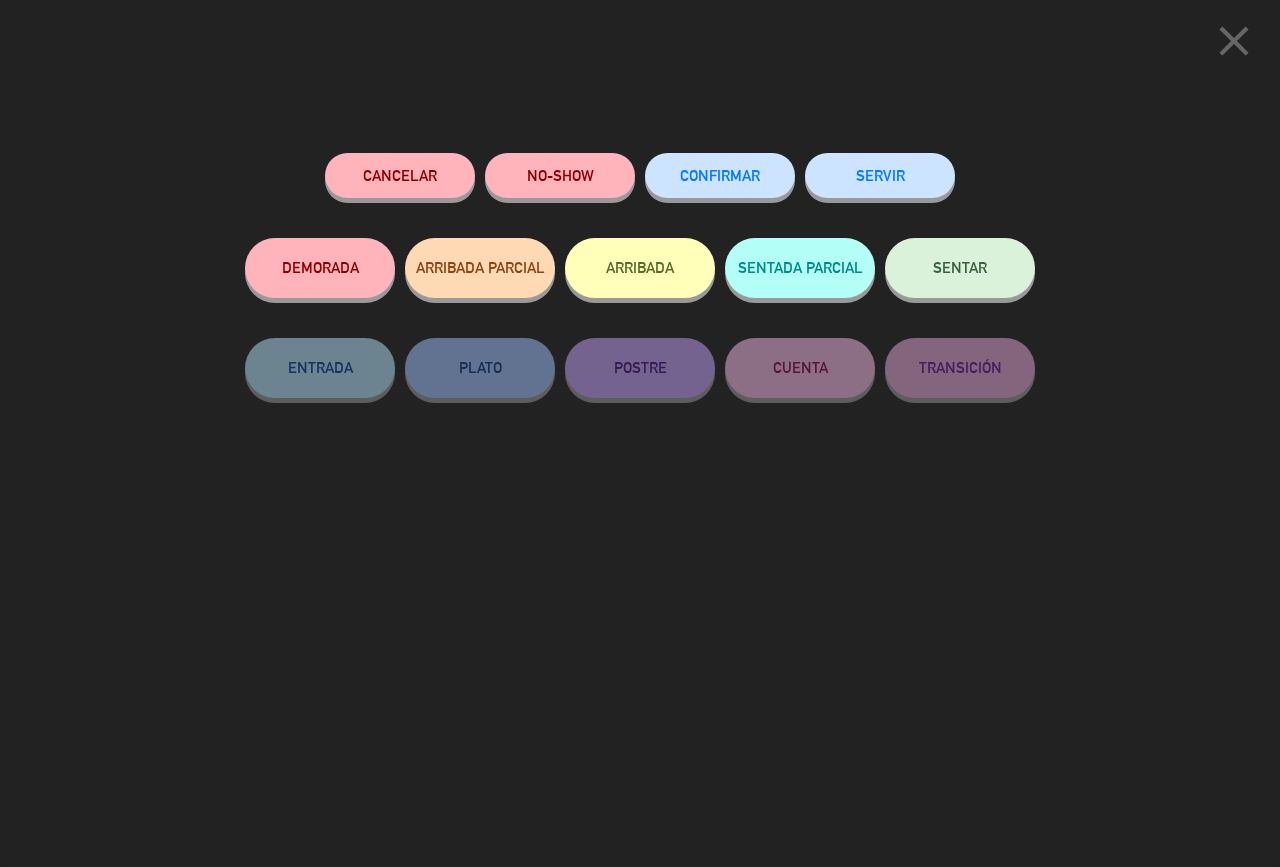 click on "ARRIBADA" 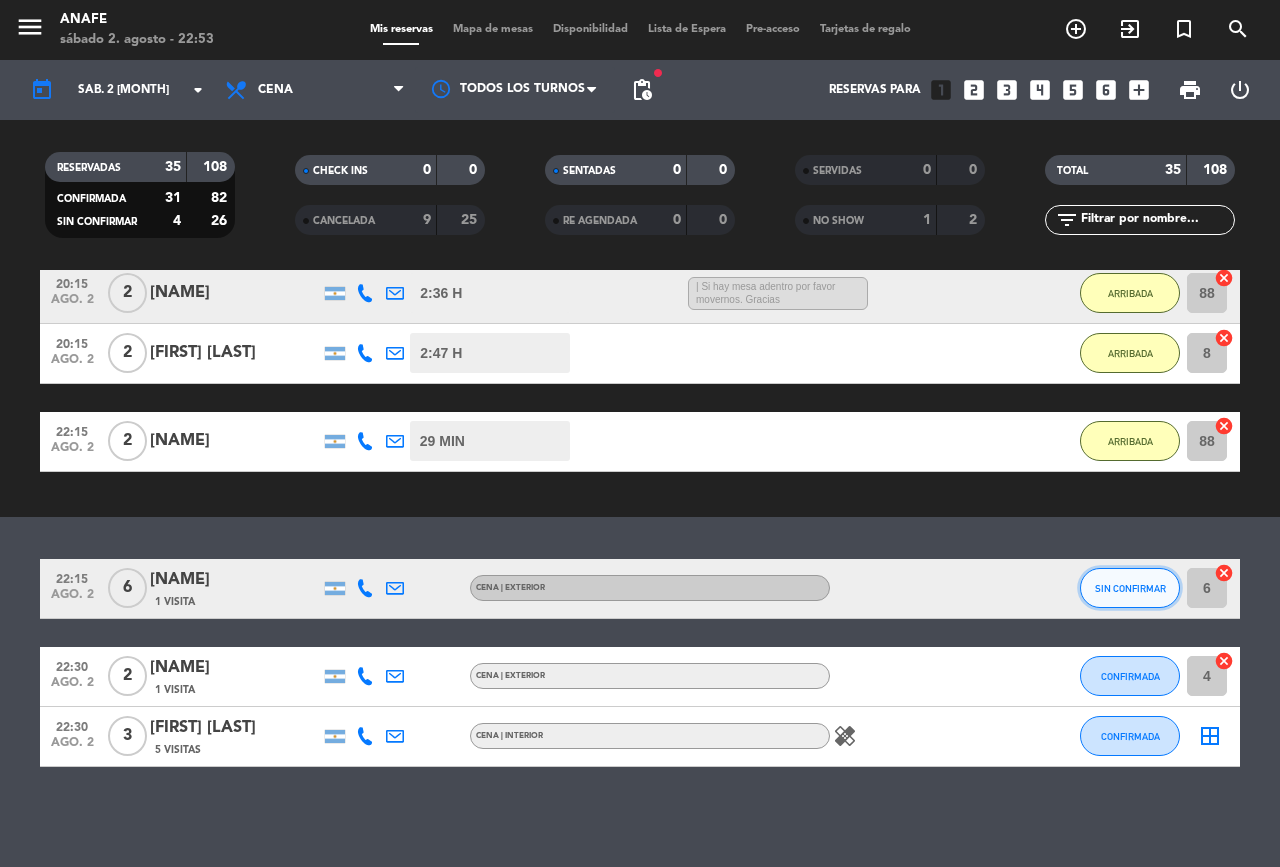 click on "SIN CONFIRMAR" 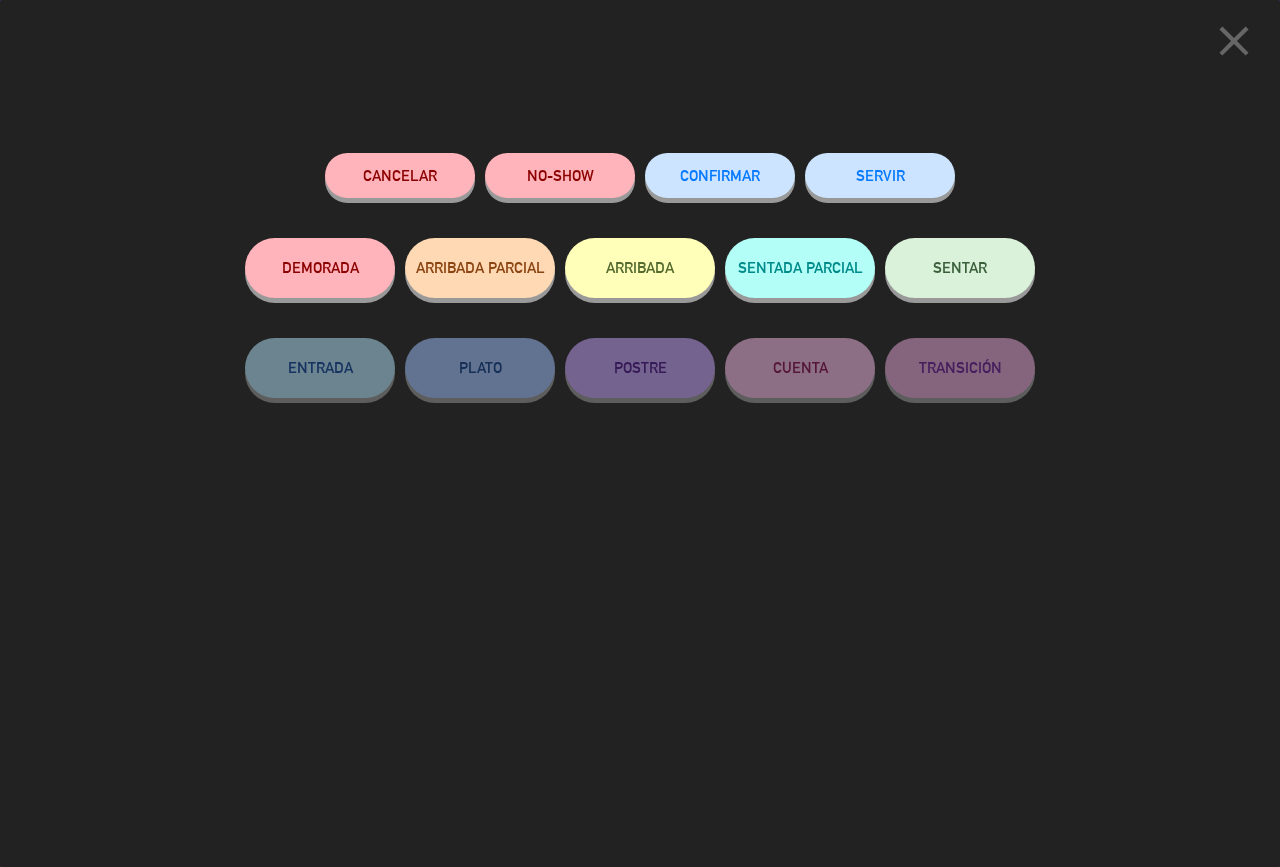 click on "NO-SHOW" 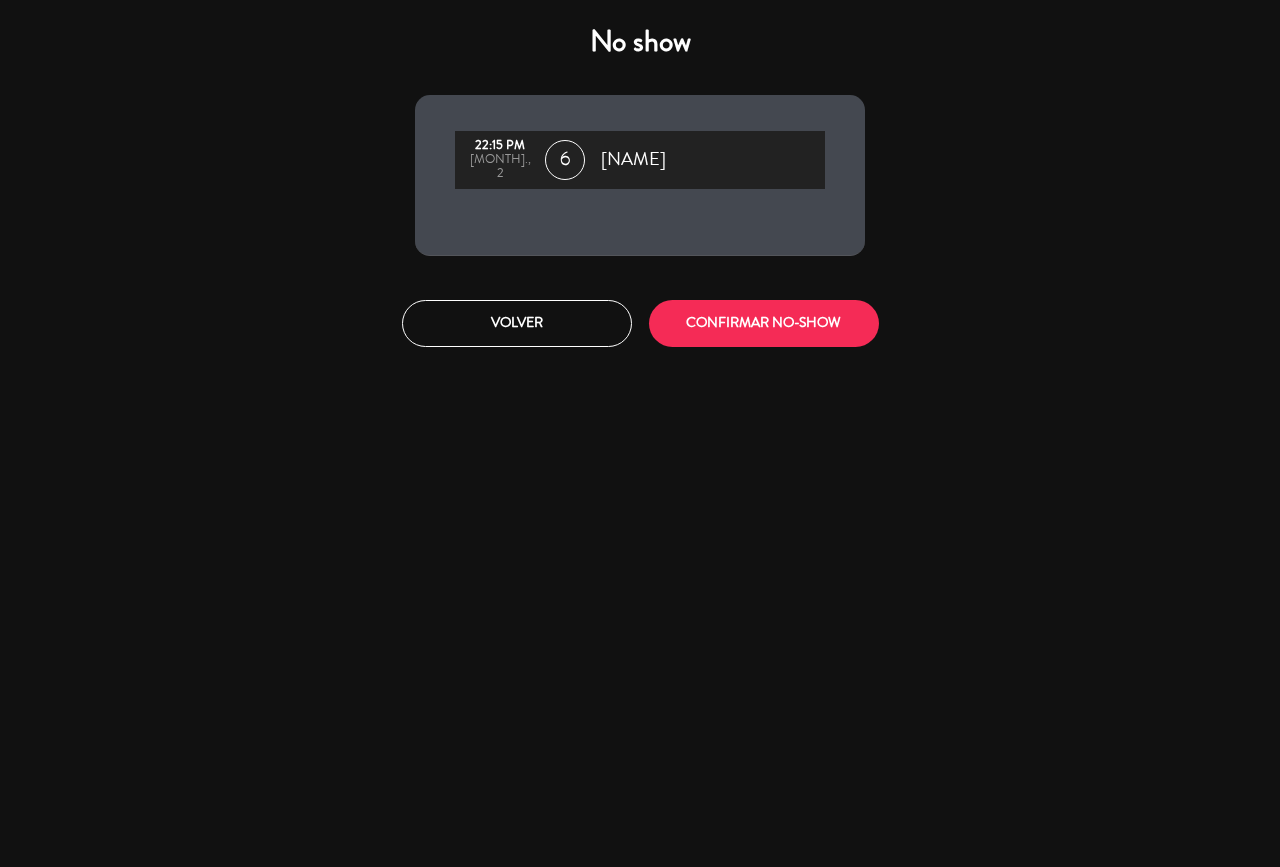 click on "CONFIRMAR NO-SHOW" 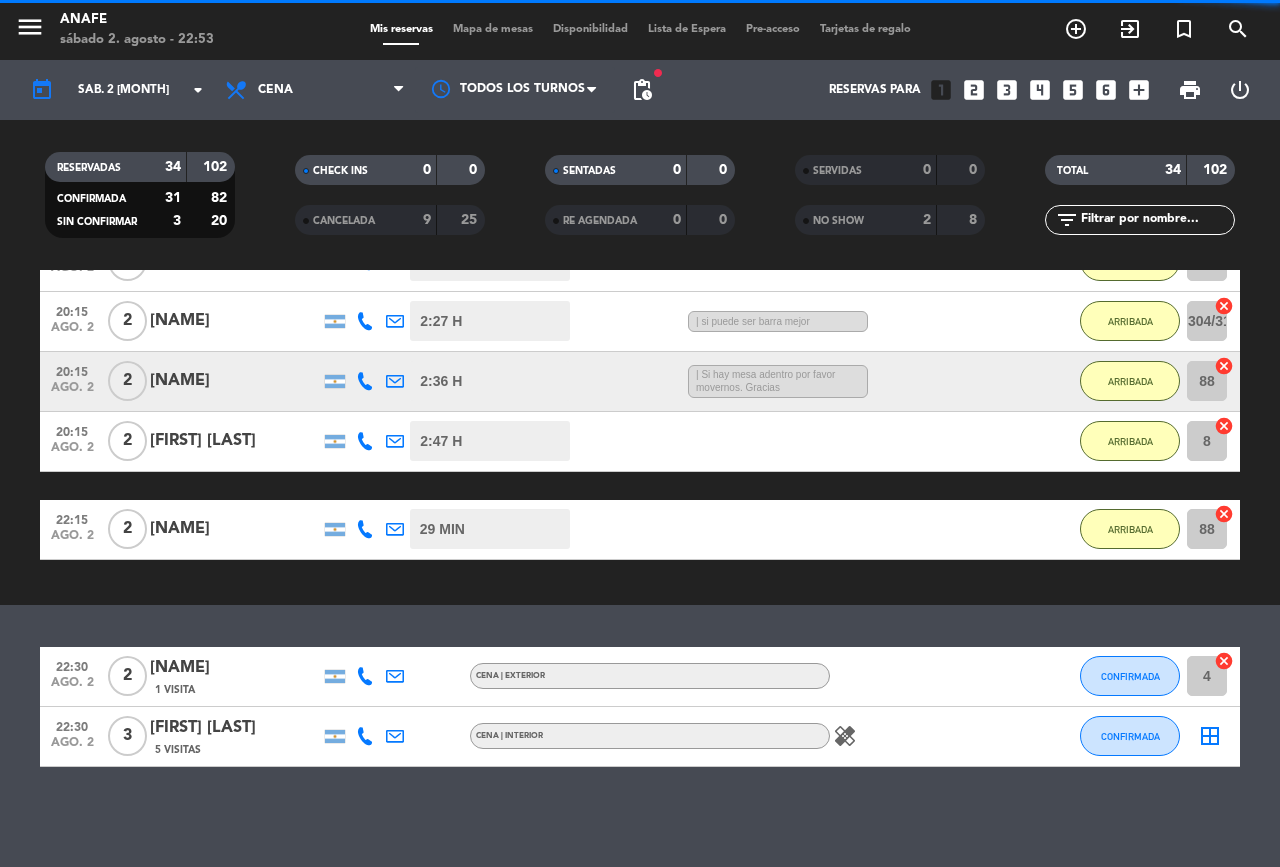 scroll, scrollTop: 2347, scrollLeft: 0, axis: vertical 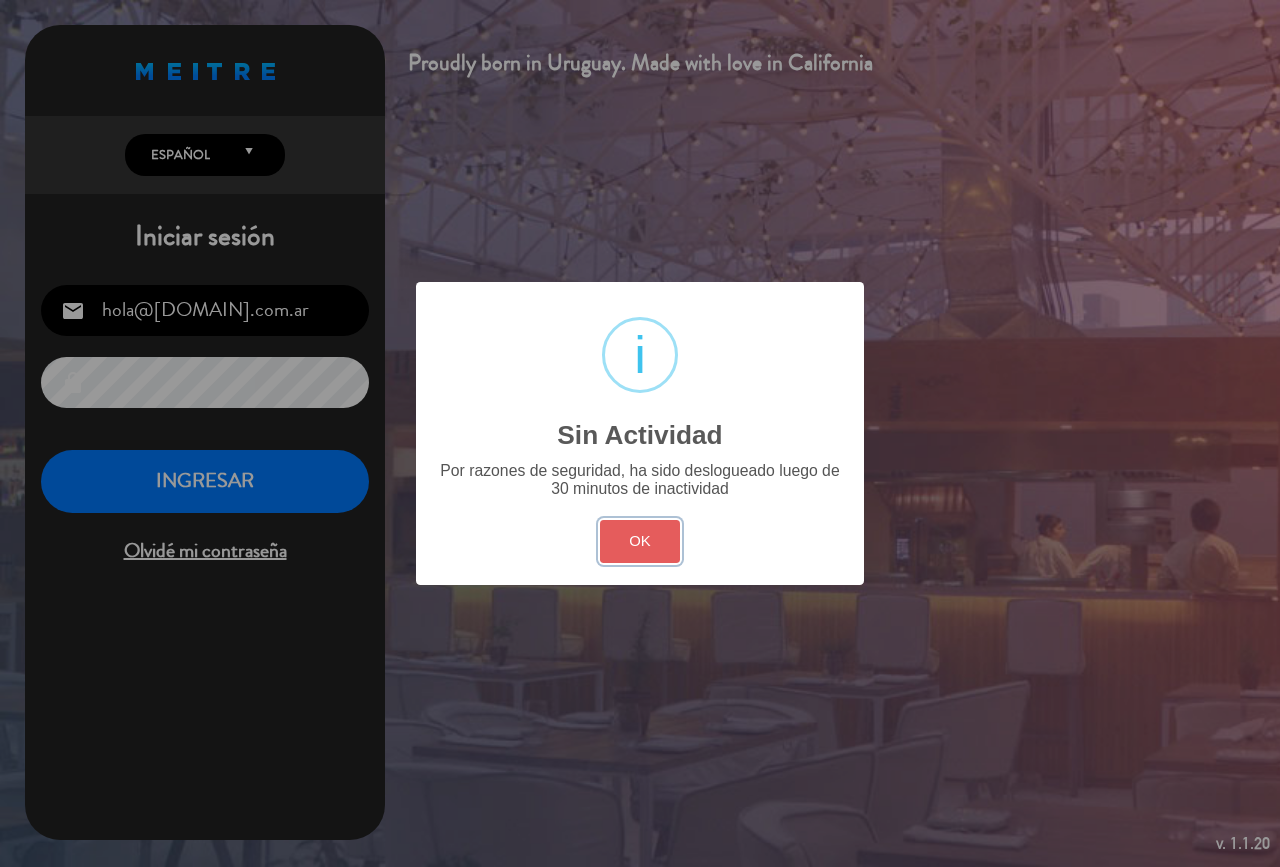 click on "OK" at bounding box center [640, 541] 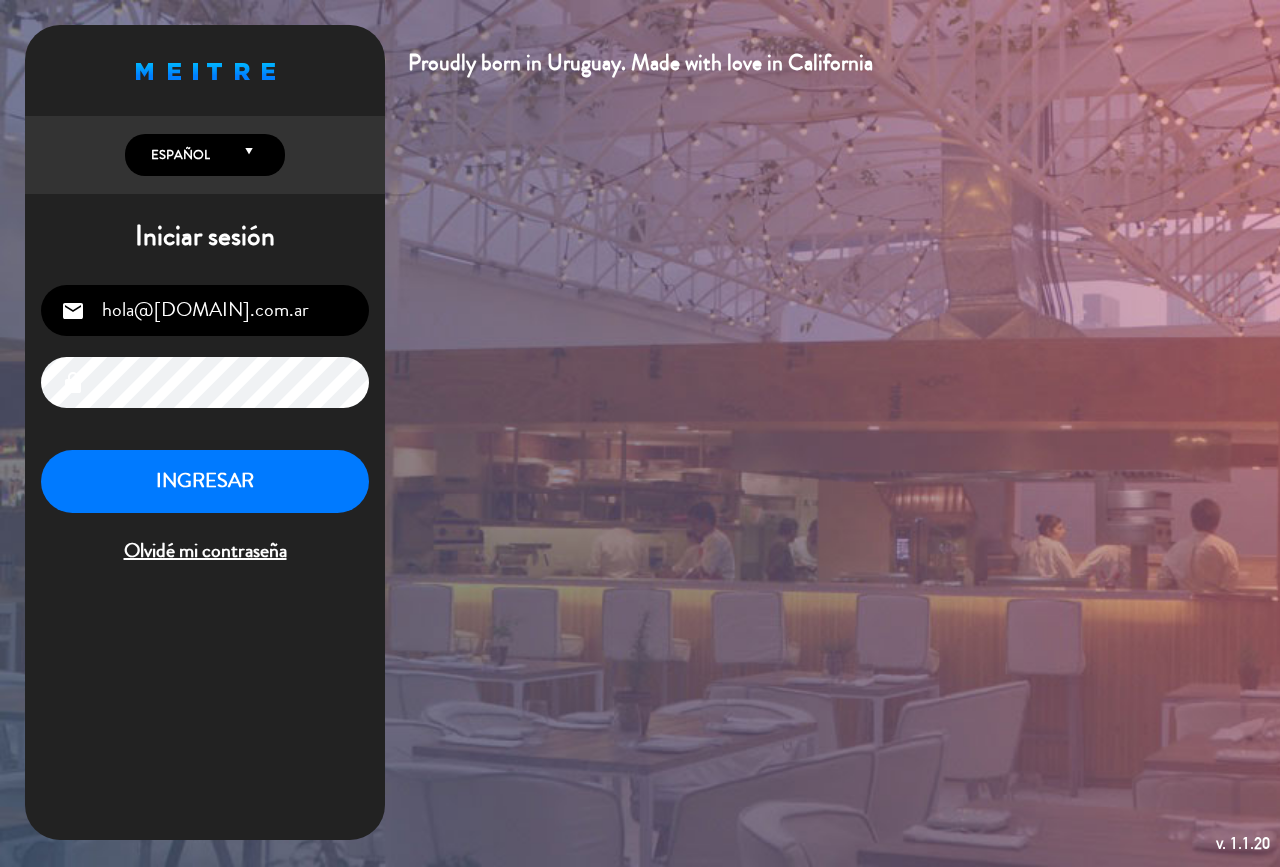 click on "INGRESAR" at bounding box center [205, 481] 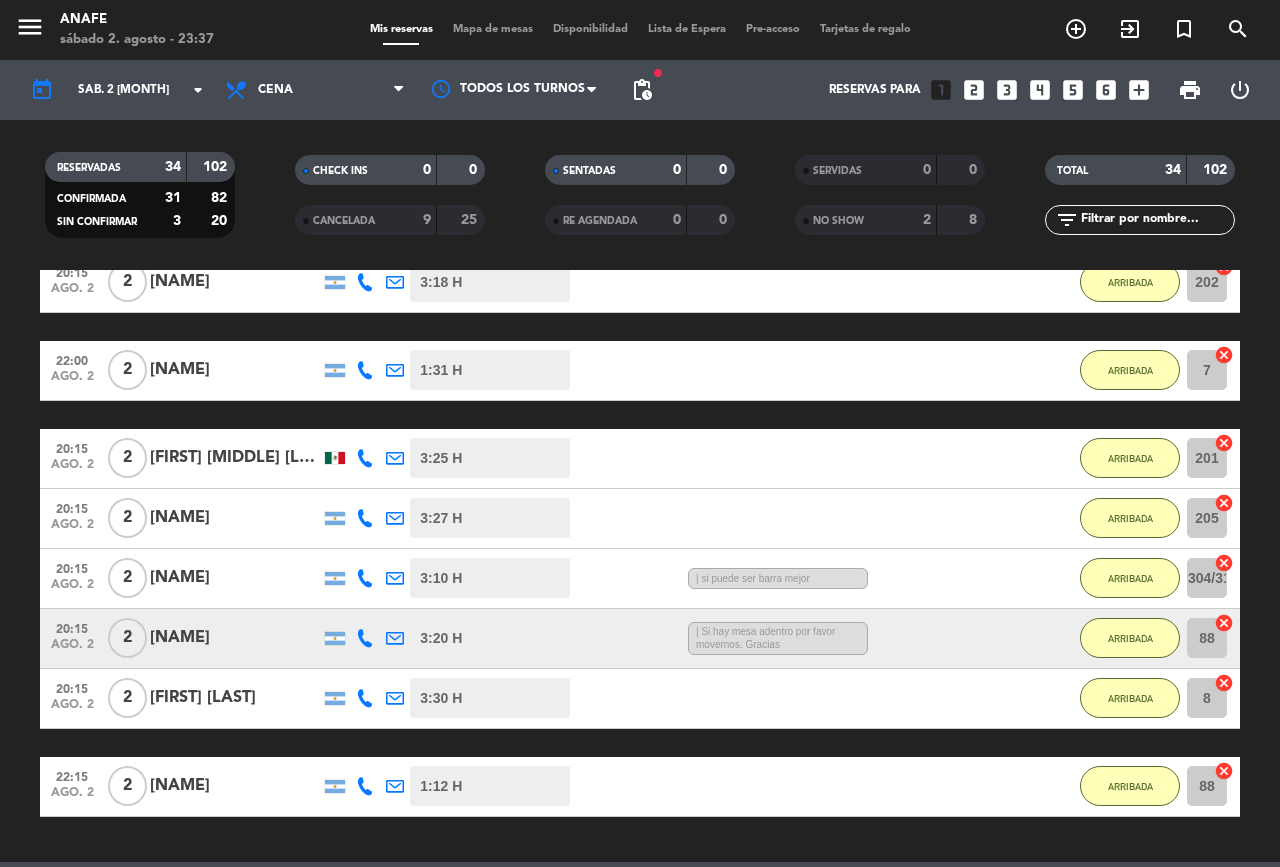 scroll, scrollTop: 2347, scrollLeft: 0, axis: vertical 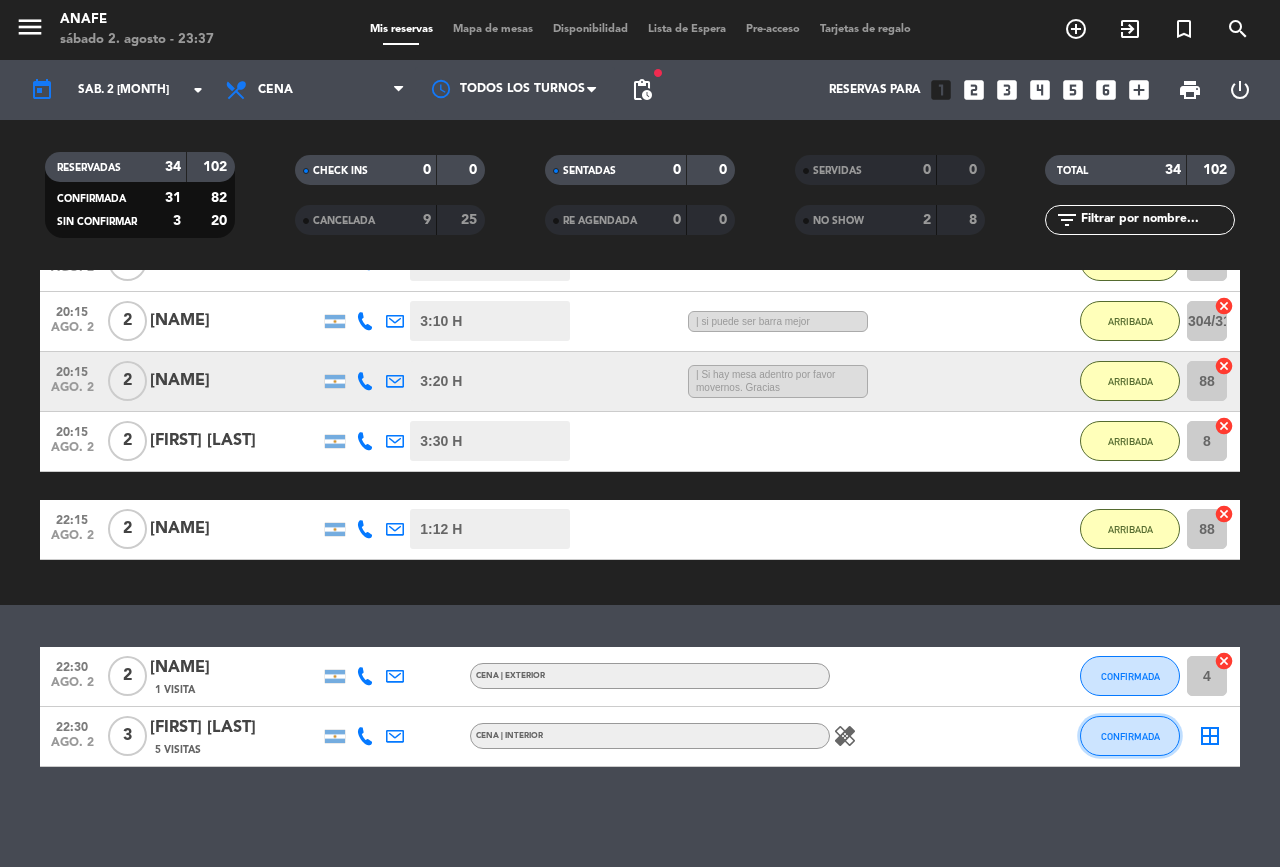click on "CONFIRMADA" 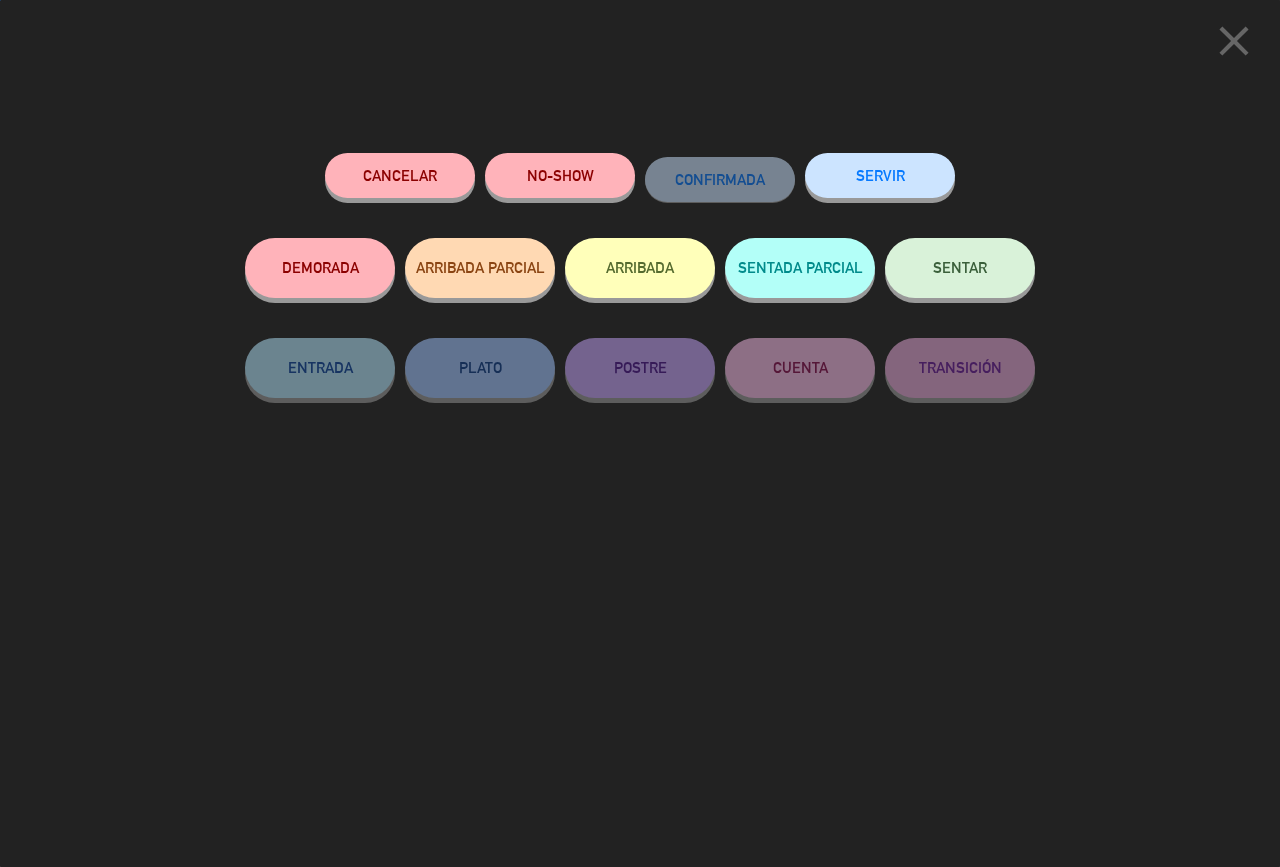 click on "ARRIBADA" 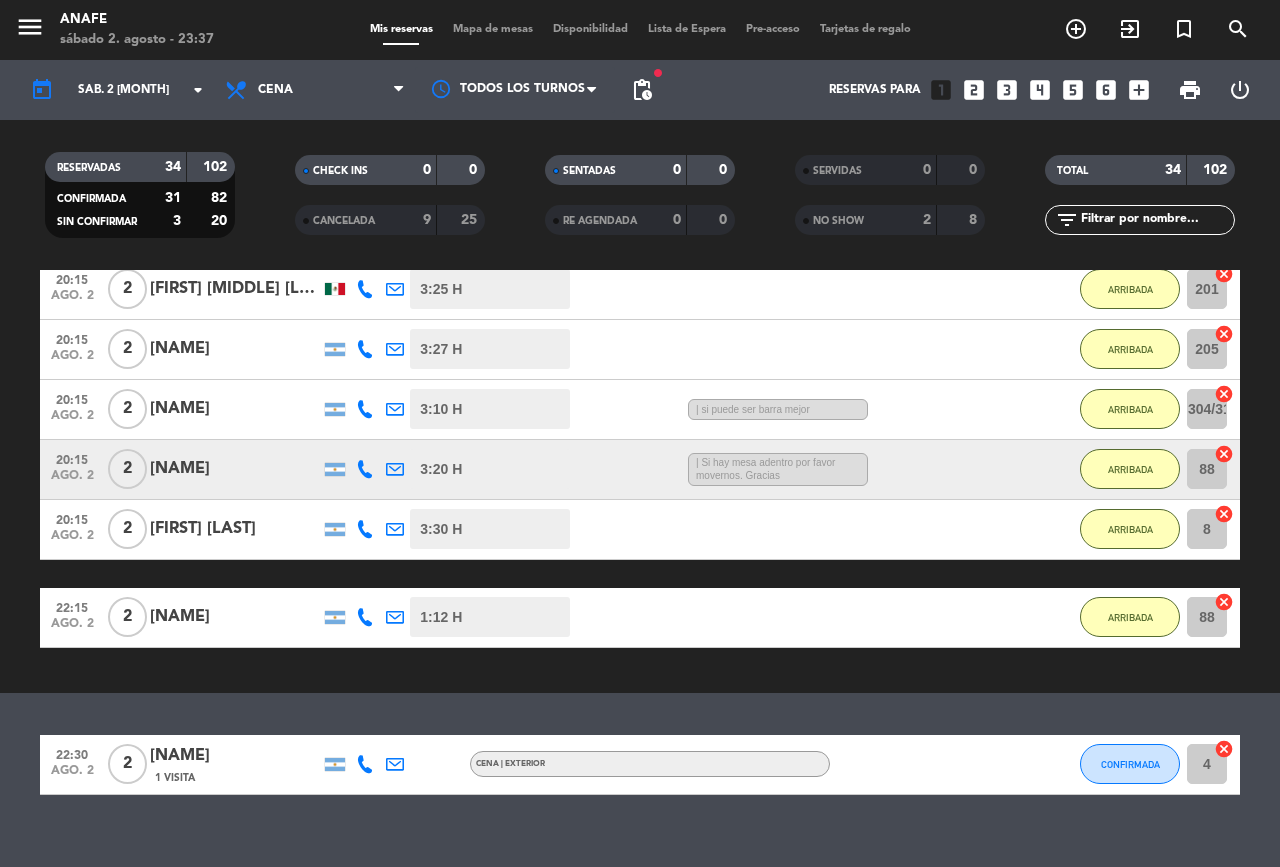 click on "CONFIRMADA" 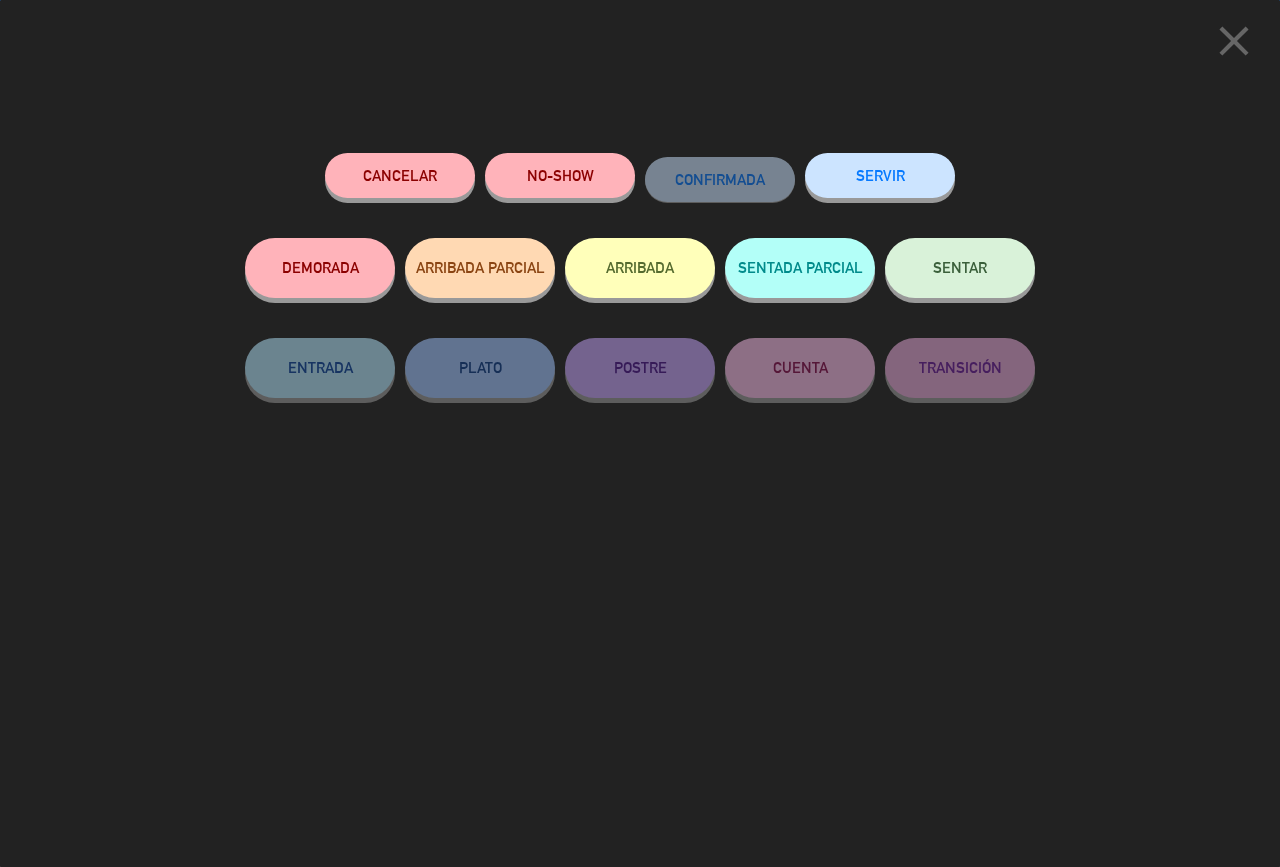 click on "NO-SHOW" 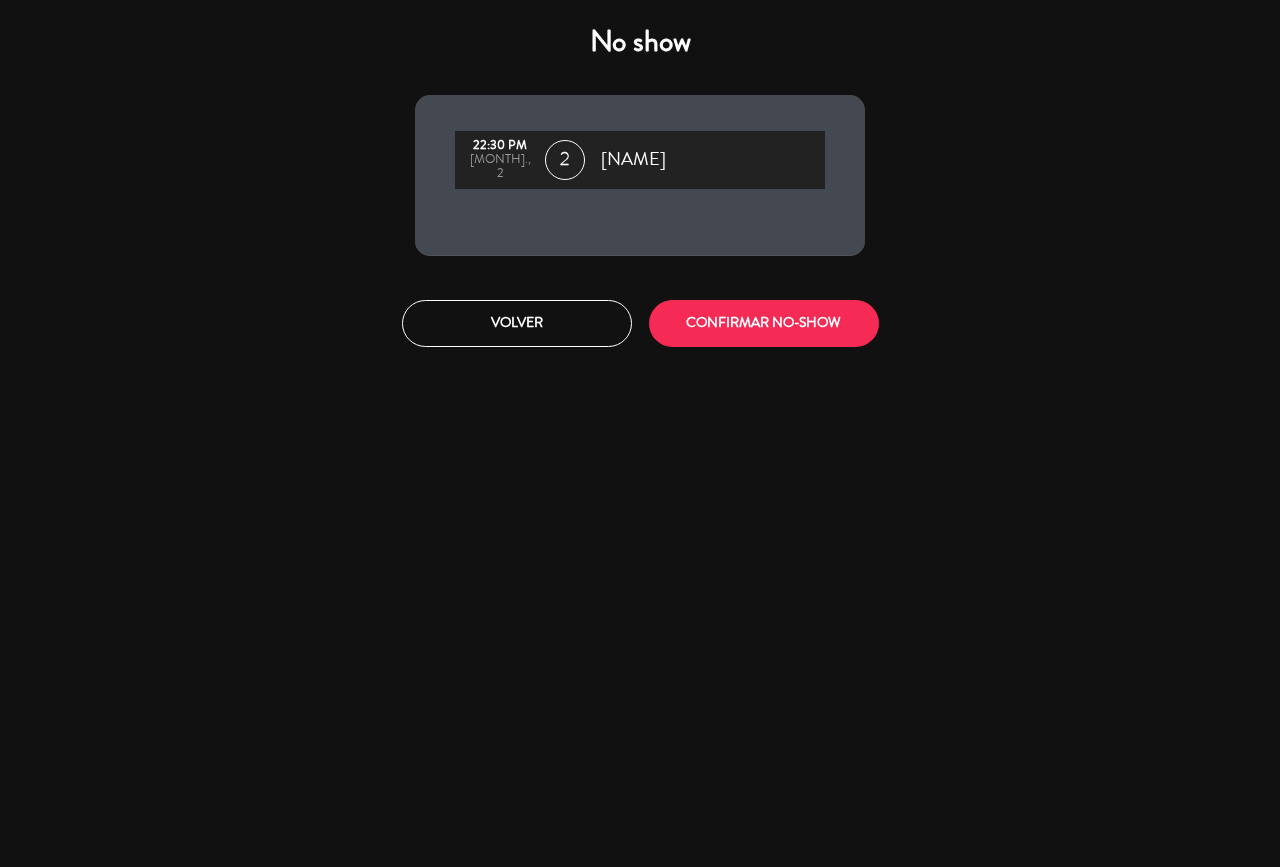 click on "CONFIRMAR NO-SHOW" 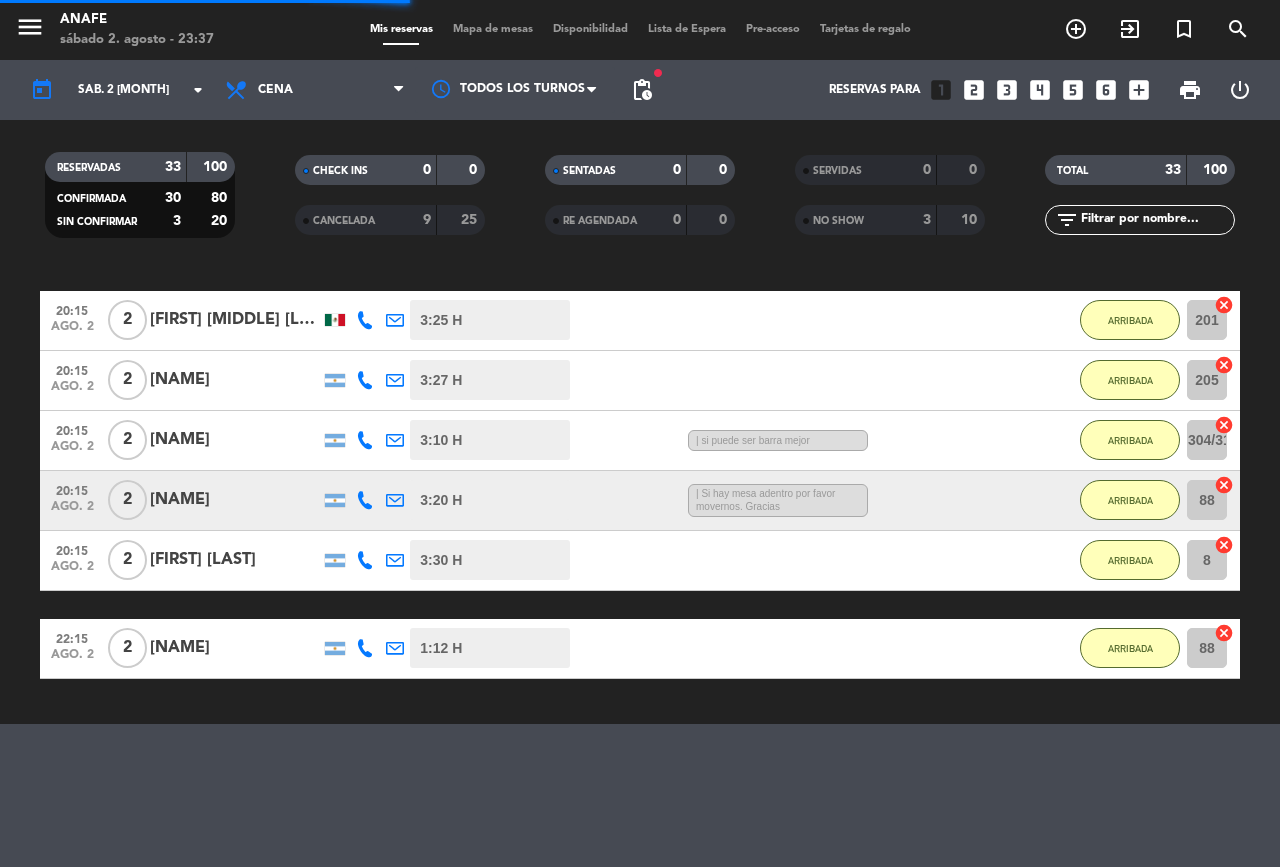 scroll, scrollTop: 2316, scrollLeft: 0, axis: vertical 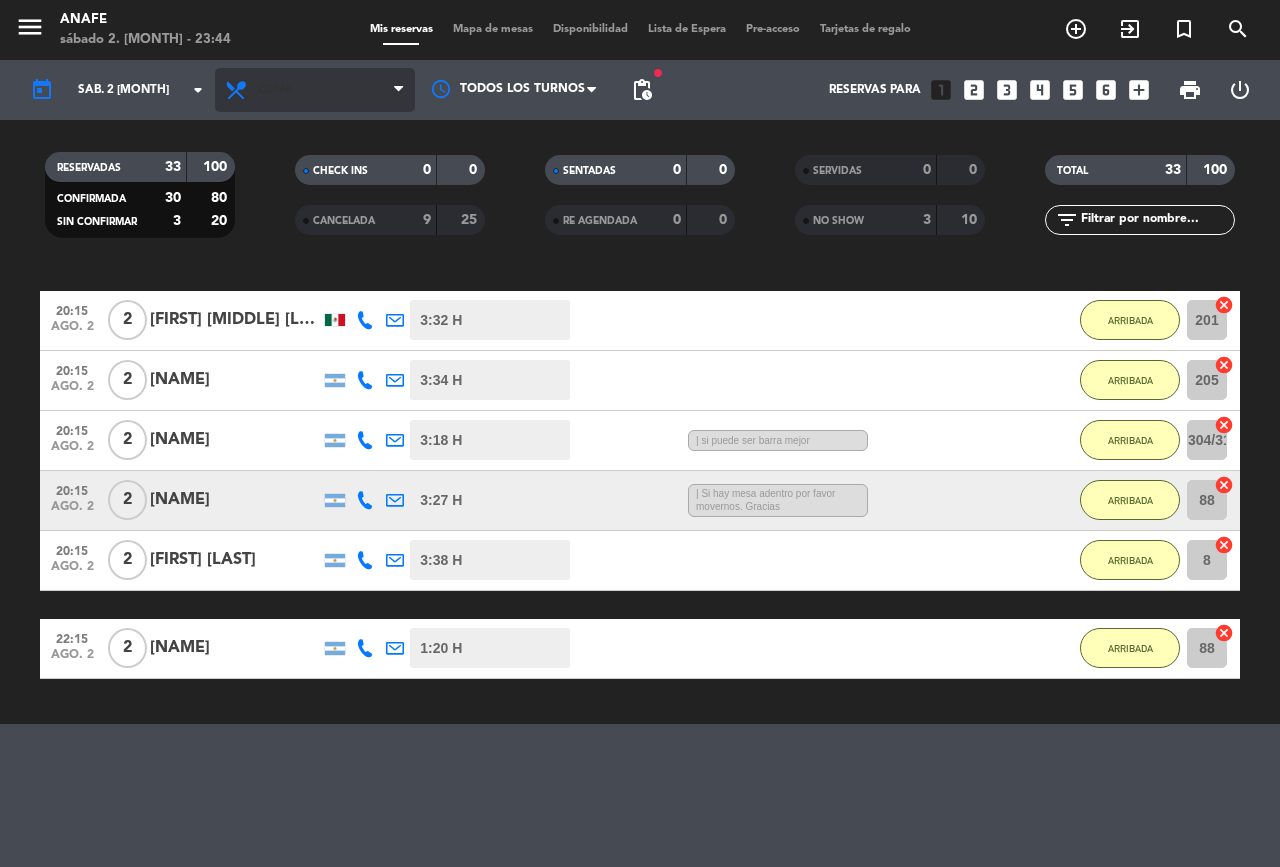 click on "Cena" at bounding box center [315, 90] 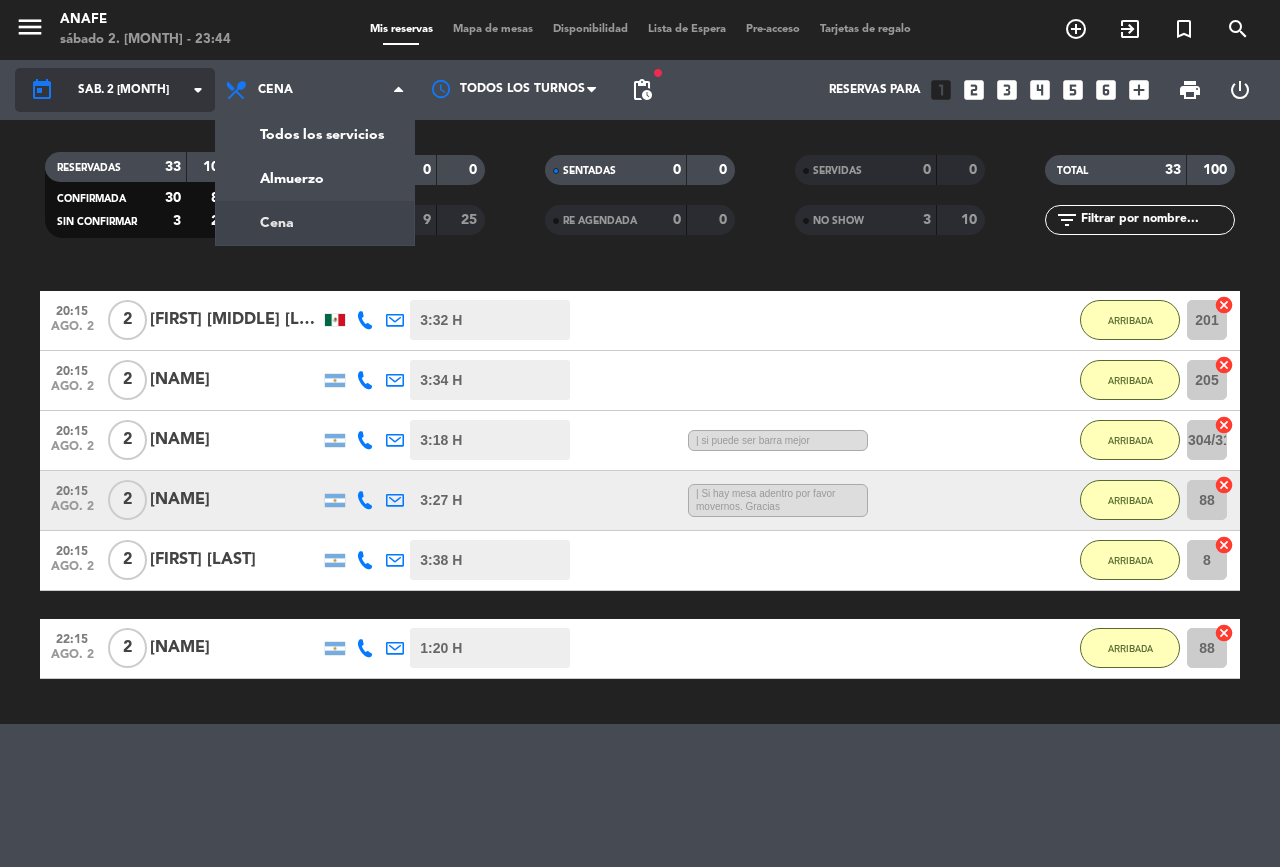 click on "sáb. 2 [MONTH]" 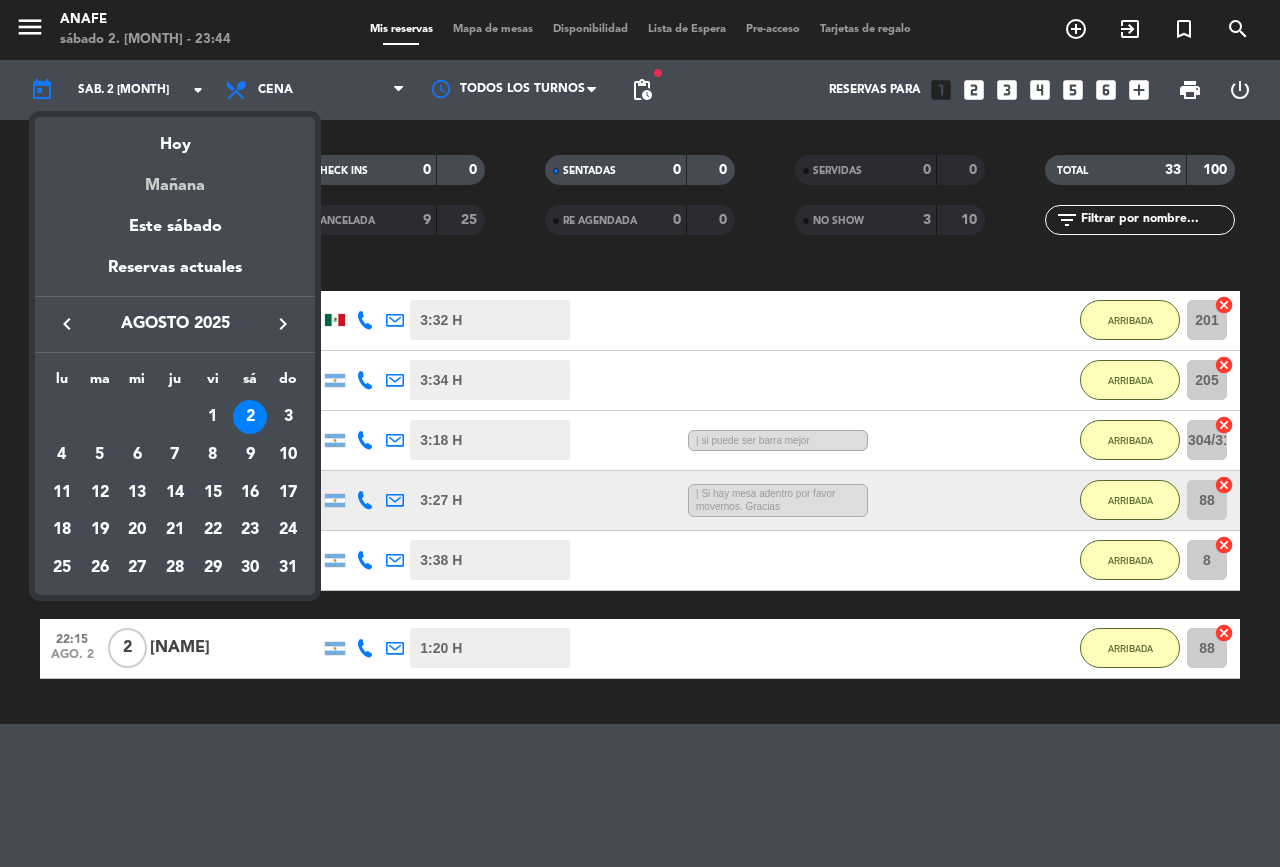 click on "Mañana" at bounding box center (175, 178) 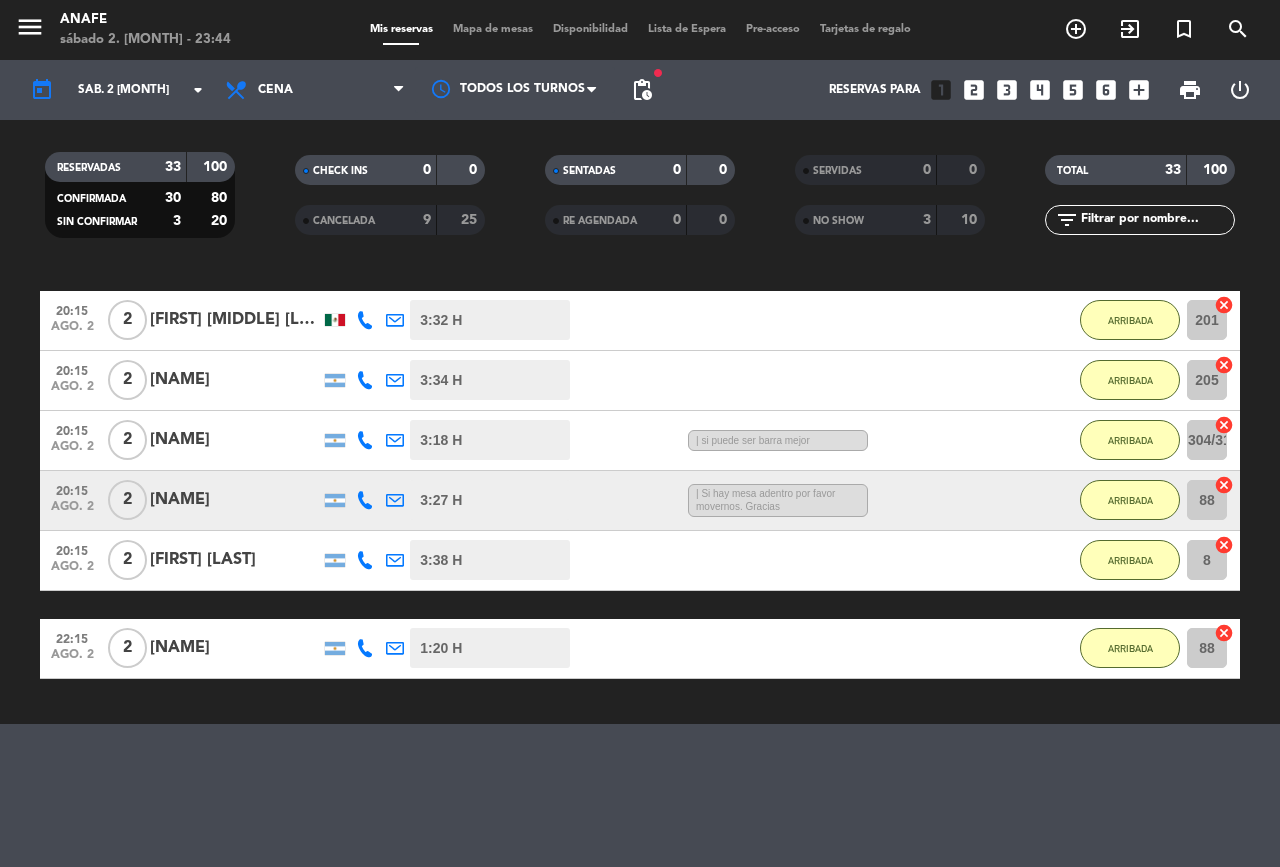 type on "dom. 3 ago." 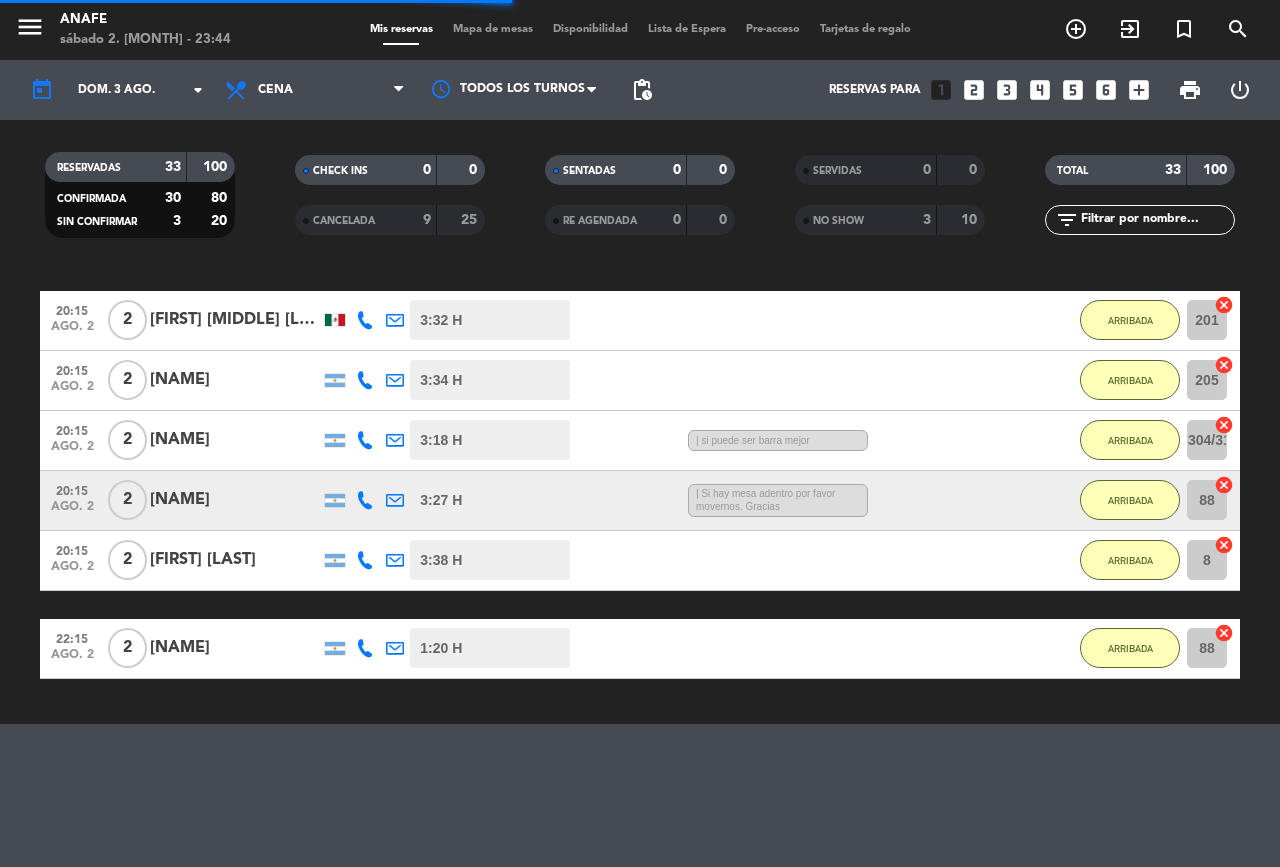 scroll, scrollTop: 0, scrollLeft: 0, axis: both 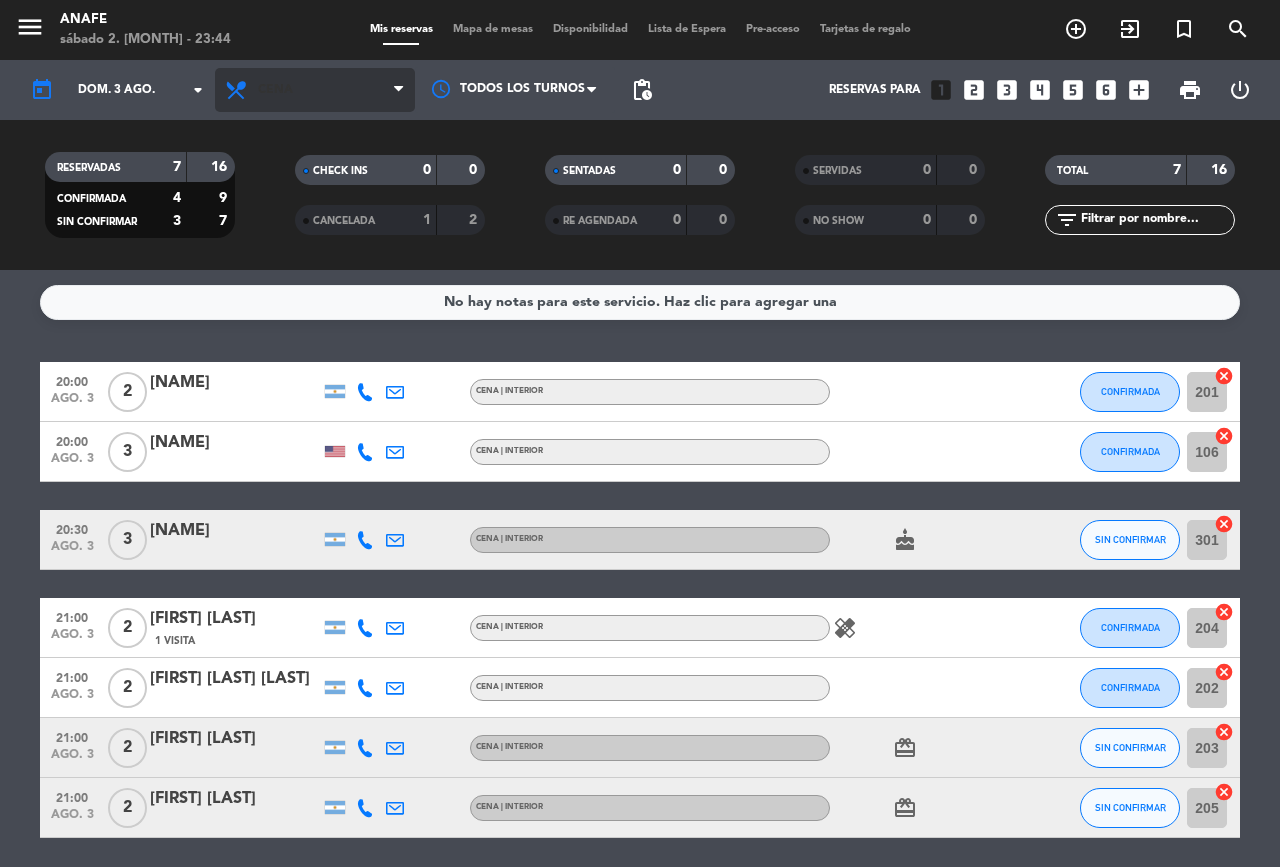 click on "Cena" at bounding box center (315, 90) 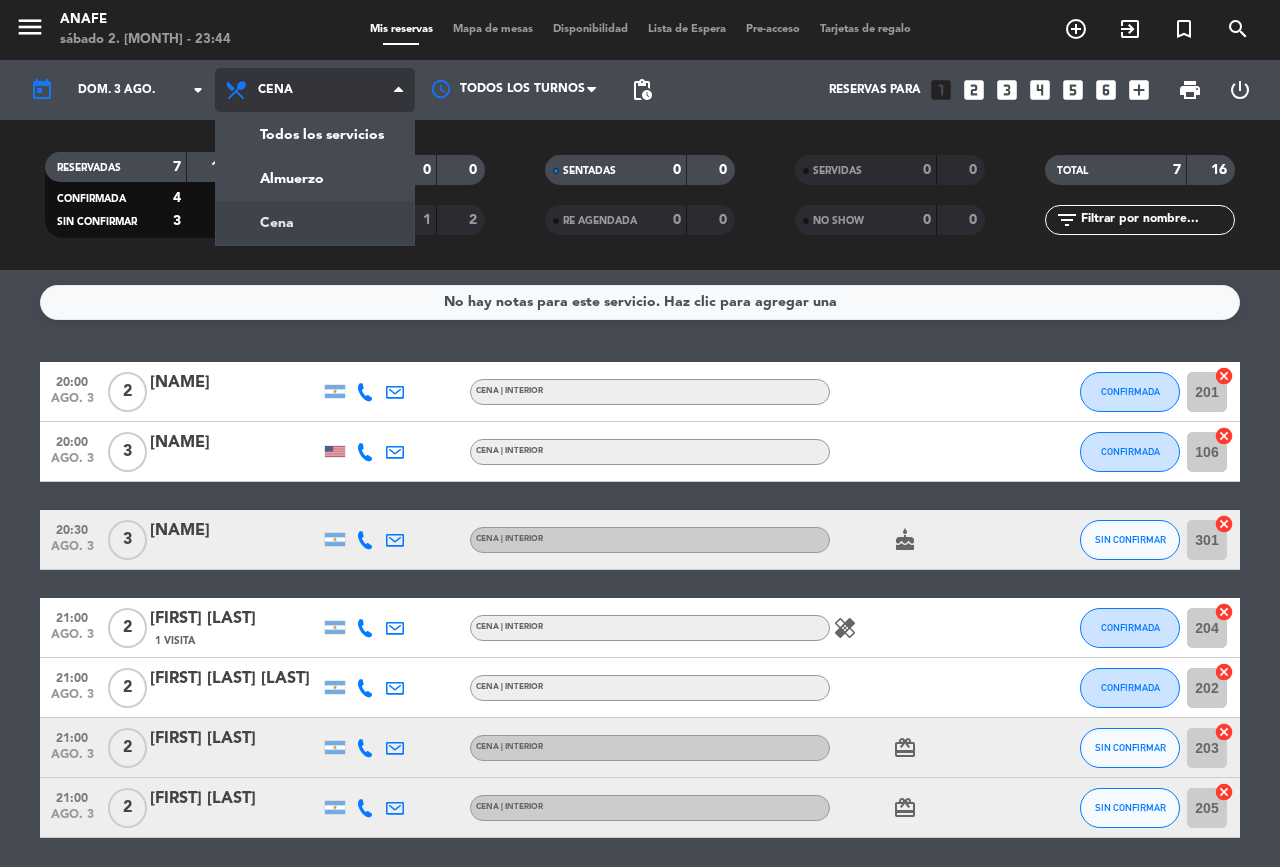 click on "menu  ANAFE   sábado 2. [MONTH] - 23:44   Mis reservas   Mapa de mesas   Disponibilidad   Lista de Espera   Pre-acceso   Tarjetas de regalo  add_circle_outline exit_to_app turned_in_not search today    dom. 3 [MONTH]. arrow_drop_down  Todos los servicios  Almuerzo  Cena  Cena  Todos los servicios  Almuerzo  Cena Todos los turnos pending_actions  Reservas para   looks_one   looks_two   looks_3   looks_4   looks_5   looks_6   add_box  print  power_settings_new   RESERVADAS   7   16   CONFIRMADA   4   9   SIN CONFIRMAR   3   7   CHECK INS   0   0   CANCELADA   1   2   SENTADAS   0   0   RE AGENDADA   0   0   SERVIDAS   0   0   NO SHOW   0   0   TOTAL   7   16  filter_list" 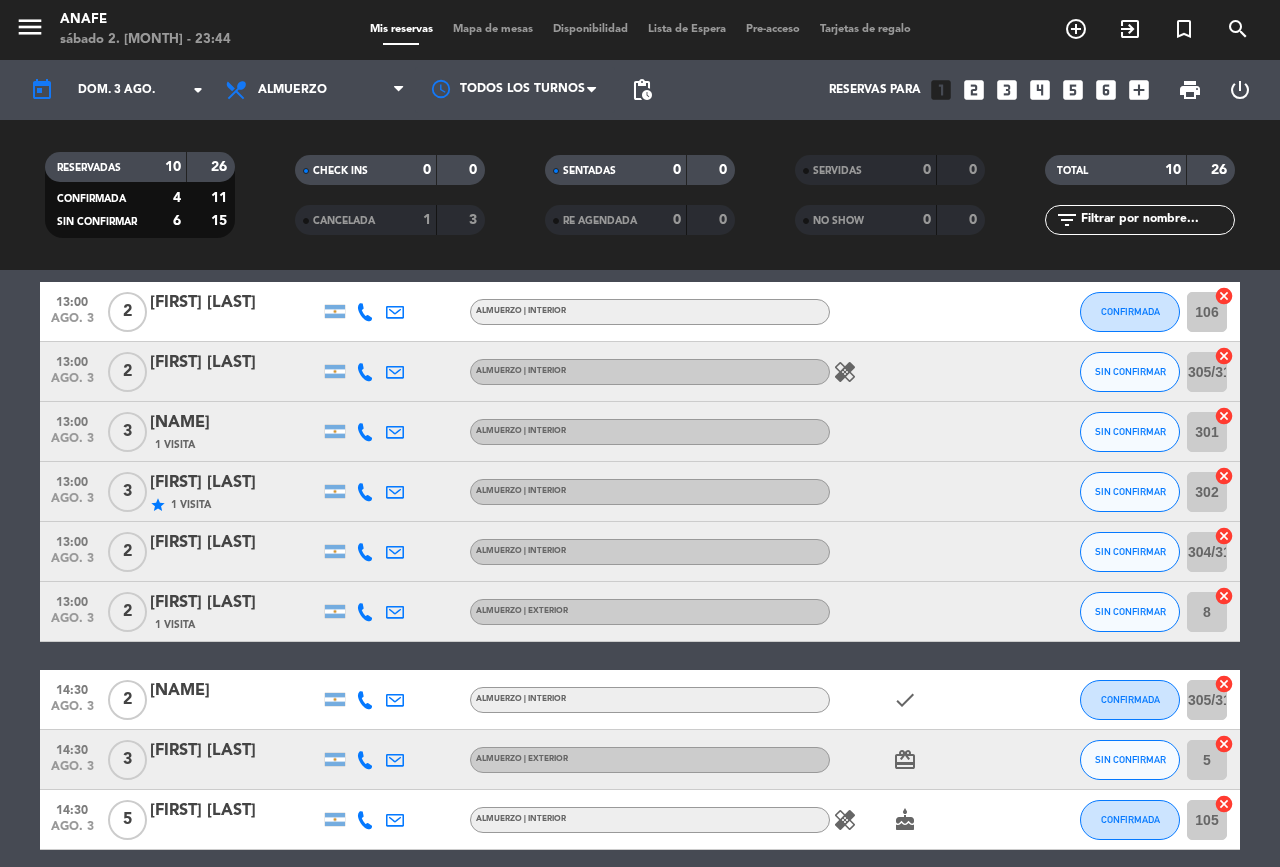 scroll, scrollTop: 251, scrollLeft: 0, axis: vertical 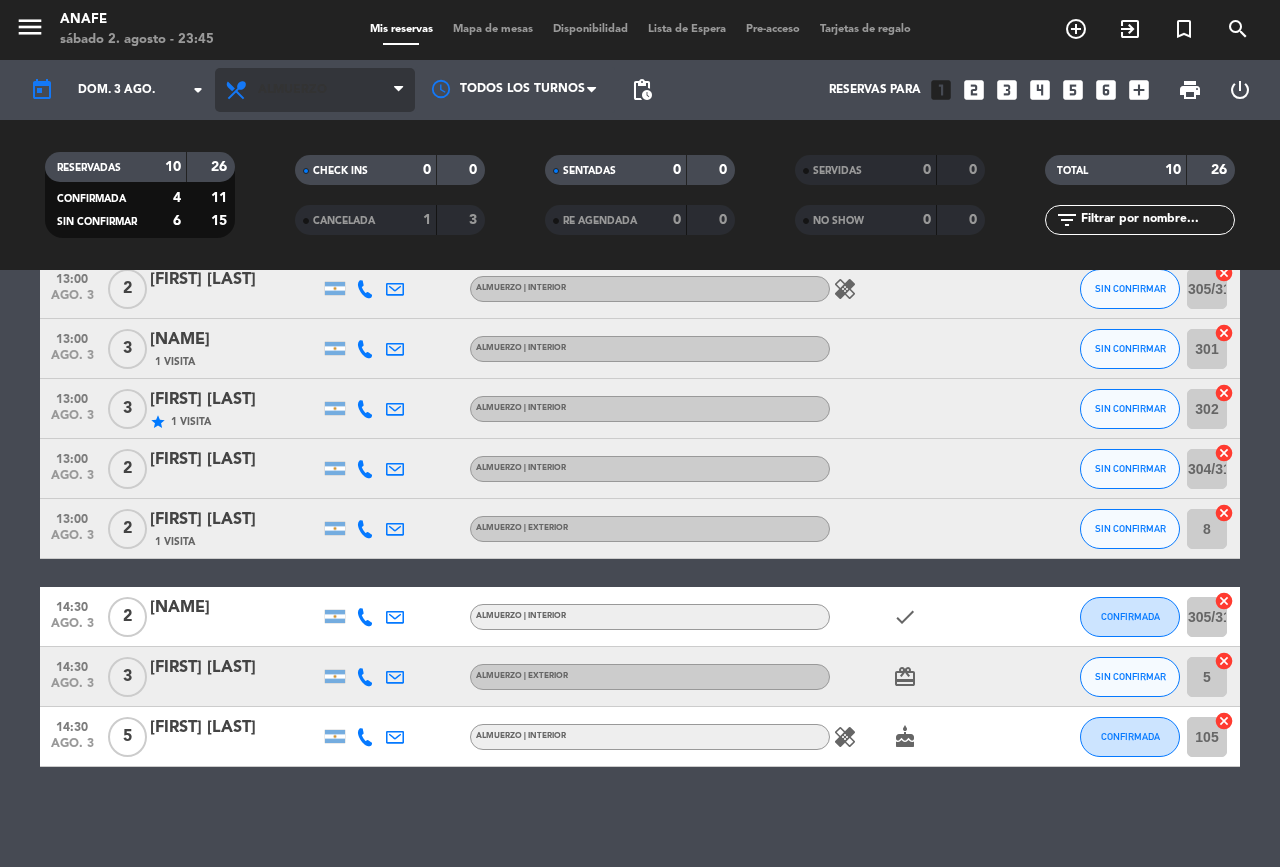 click on "Almuerzo" at bounding box center [315, 90] 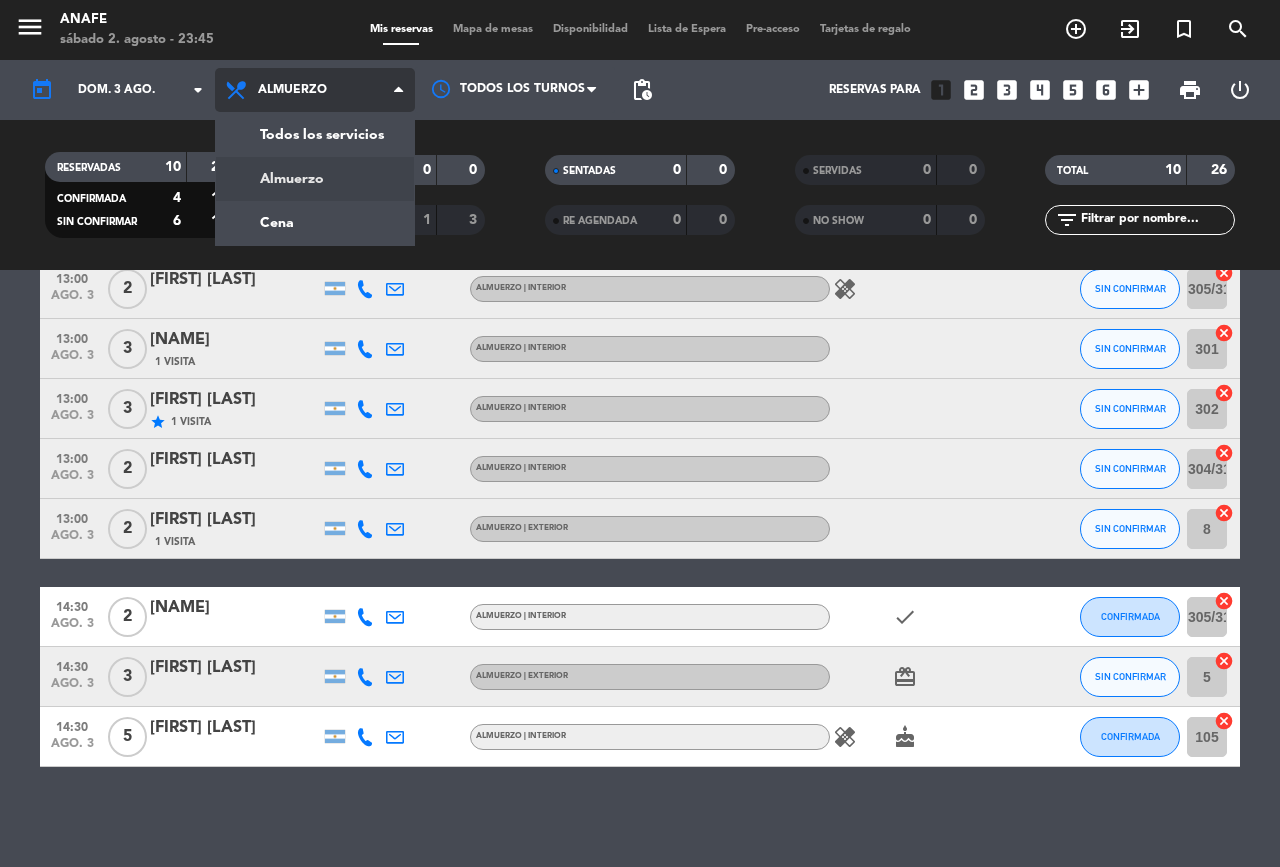 click on "menu ANAFE sábado [DAY] [MONTH] - [TIME] Mis reservas Mapa de mesas Disponibilidad Lista de Espera Pre-acceso Tarjetas de regalo add_circle_outline exit_to_app turned_in_not search today dom. [DAY] [MONTH] arrow_drop_down Todos los servicios Almuerzo Cena Almuerzo Todos los servicios Almuerzo Cena Todos los turnos pending_actions Reservas para looks_one looks_two looks_3 looks_4 looks_5 looks_6 add_box print power_settings_new RESERVADAS 10 26 CONFIRMADA 4 11 SIN CONFIRMAR 6 15 CHECK INS 0 0 CANCELADA 1 3 SENTADAS 0 0 RE AGENDADA 0 0 SERVIDAS 0 0 NO SHOW 0 0 TOTAL 10 26 filter_list" 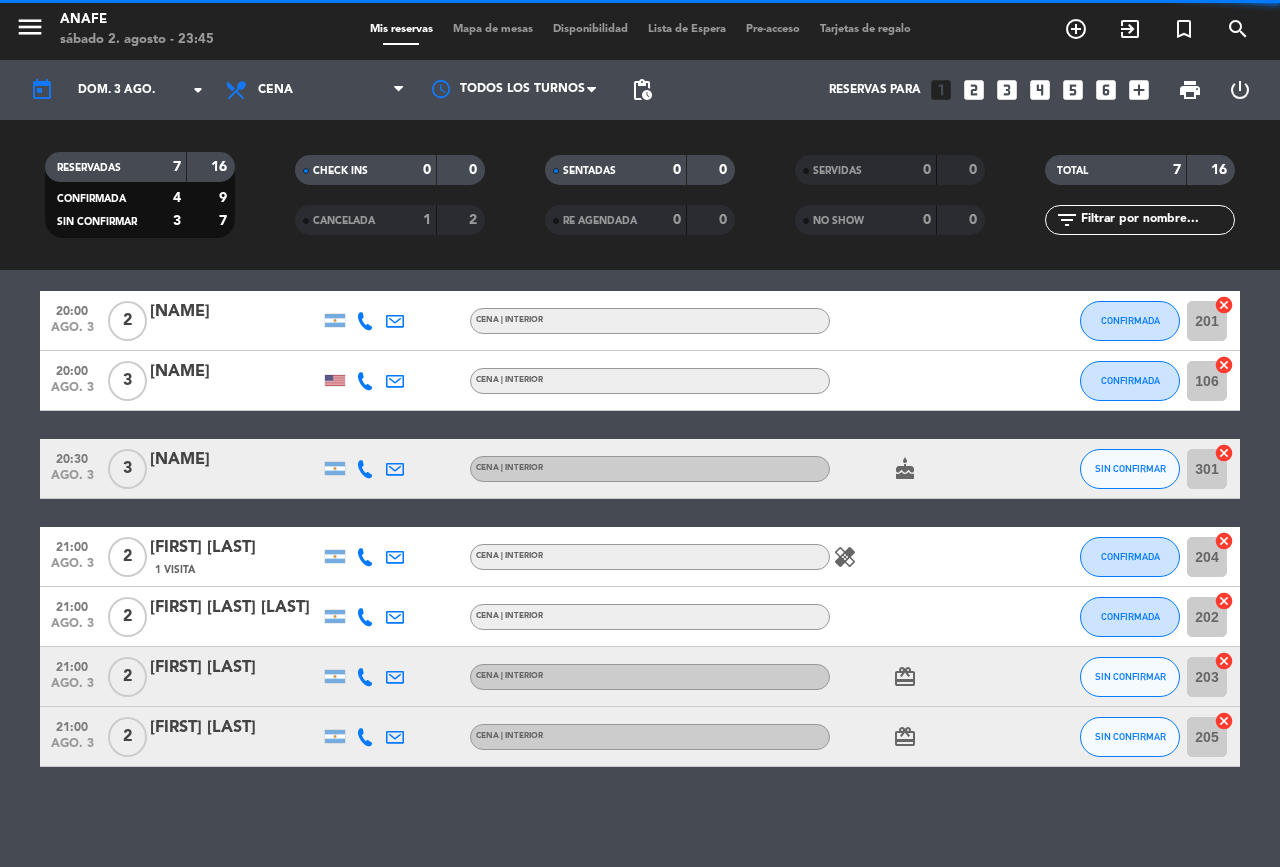 scroll, scrollTop: 71, scrollLeft: 0, axis: vertical 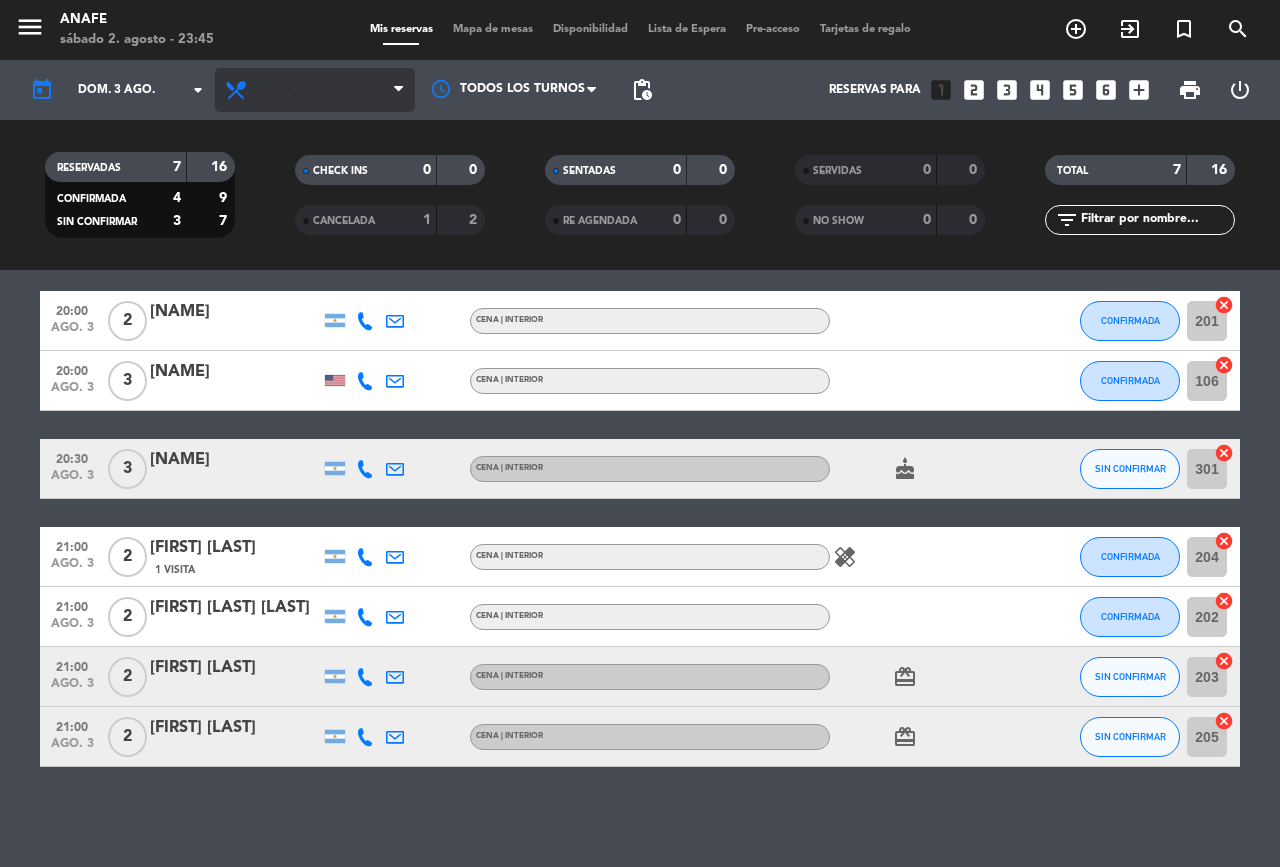 click on "Cena" at bounding box center (315, 90) 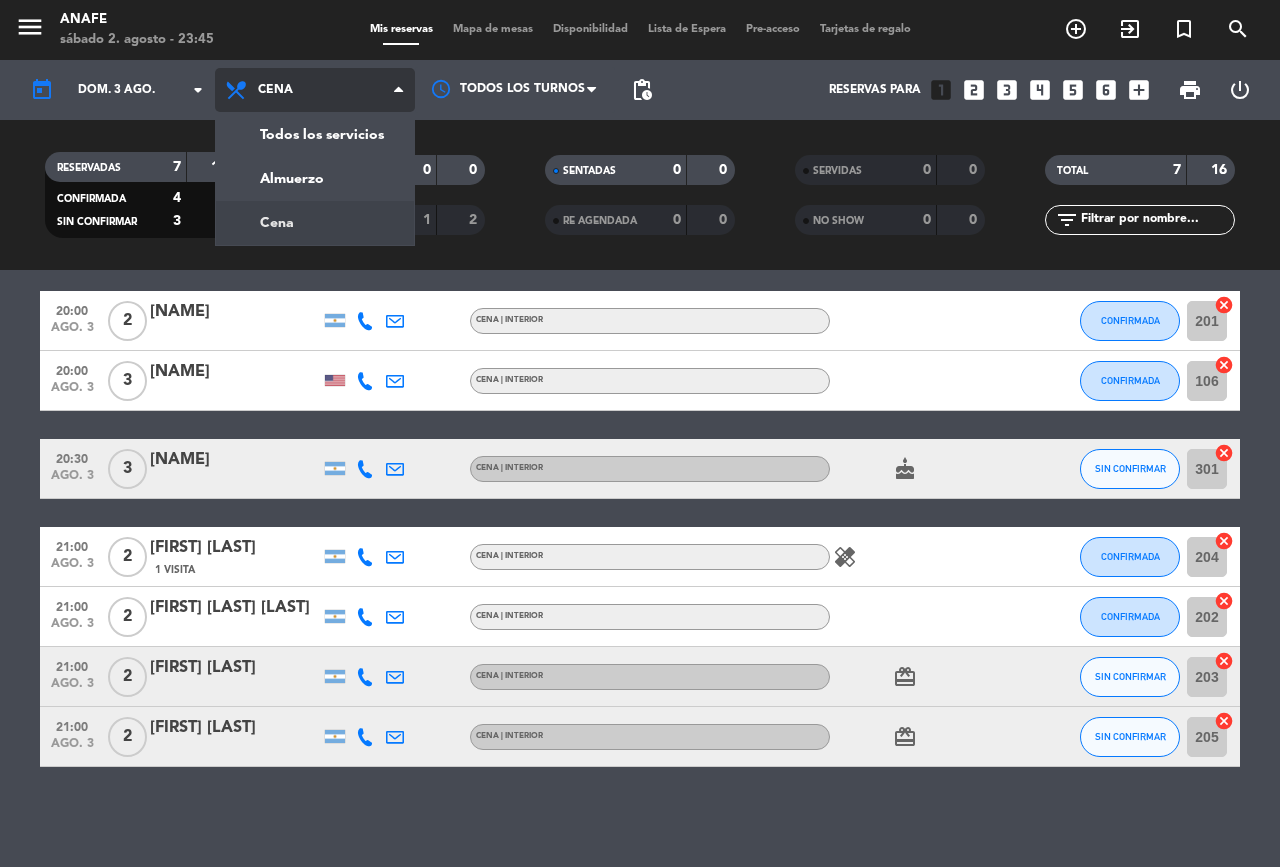 click on "menu ANAFE sábado [DAY] [MONTH] - [TIME] Mis reservas Mapa de mesas Disponibilidad Lista de Espera Pre-acceso Tarjetas de regalo add_circle_outline exit_to_app turned_in_not search today dom. [DAY] [MONTH] arrow_drop_down Todos los servicios Almuerzo Cena Cena Todos los servicios Almuerzo Cena Todos los turnos pending_actions Reservas para looks_one looks_two looks_3 looks_4 looks_5 looks_6 add_box print power_settings_new RESERVADAS 7 16 CONFIRMADA 4 9 SIN CONFIRMAR 3 7 CHECK INS 0 0 CANCELADA 1 2 SENTADAS 0 0 RE AGENDADA 0 0 SERVIDAS 0 0 NO SHOW 0 0 TOTAL 7 16 filter_list" 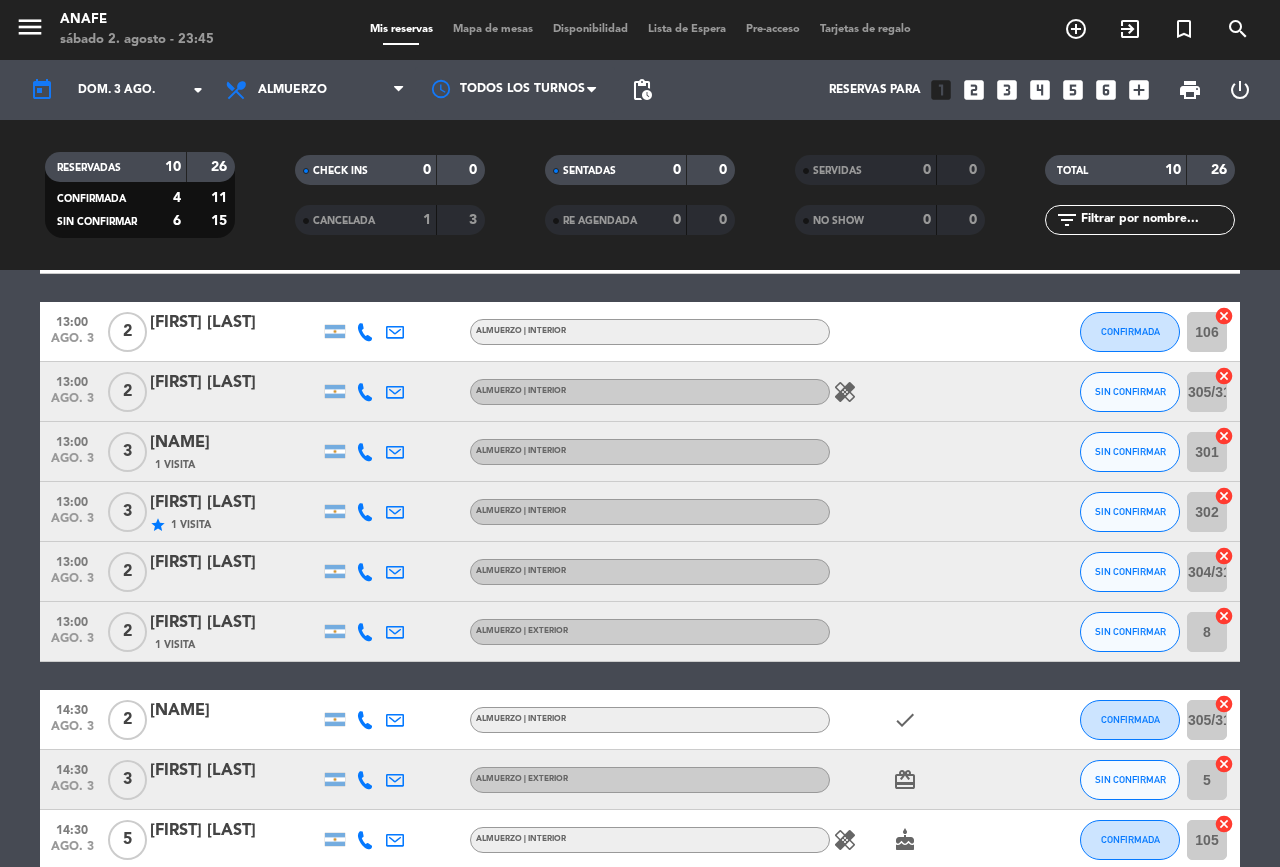 scroll, scrollTop: 0, scrollLeft: 0, axis: both 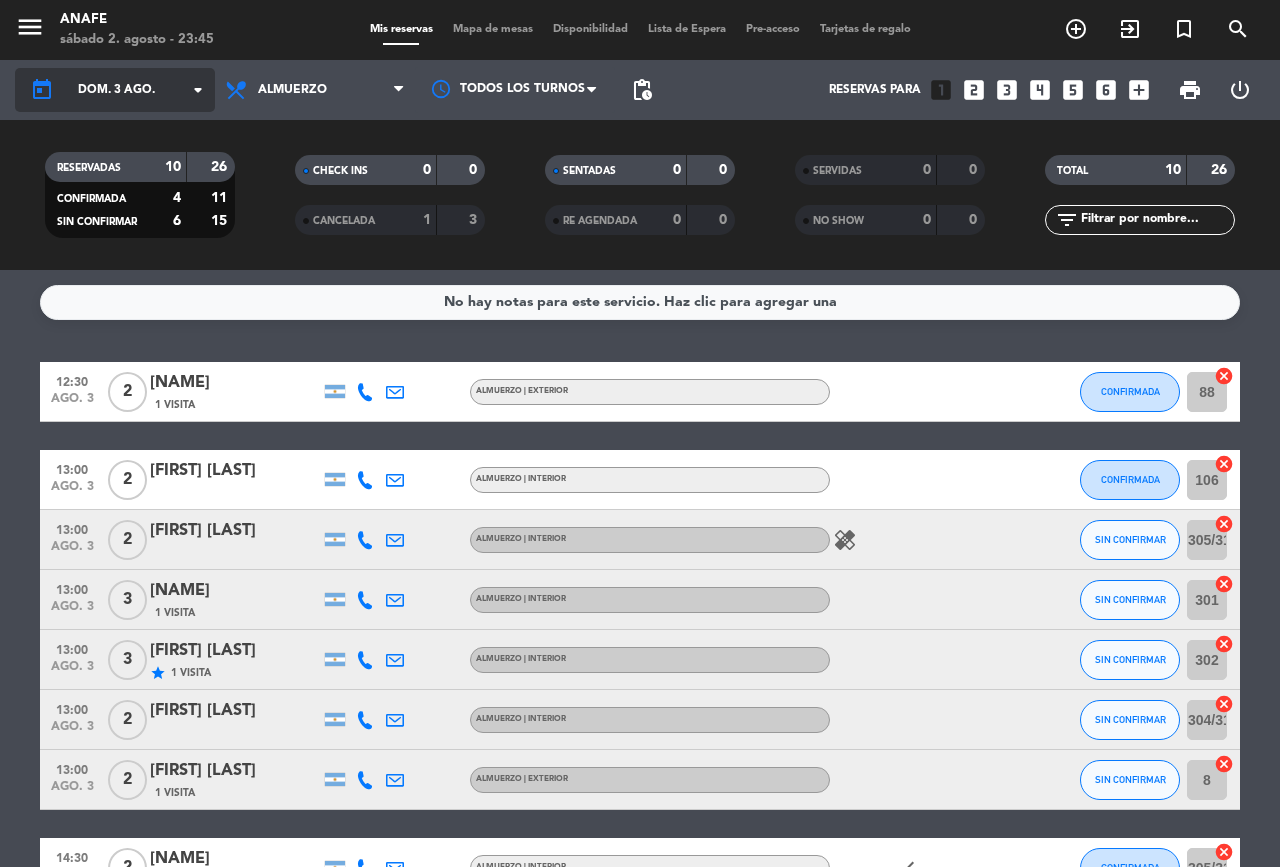 click on "dom. 3 ago." 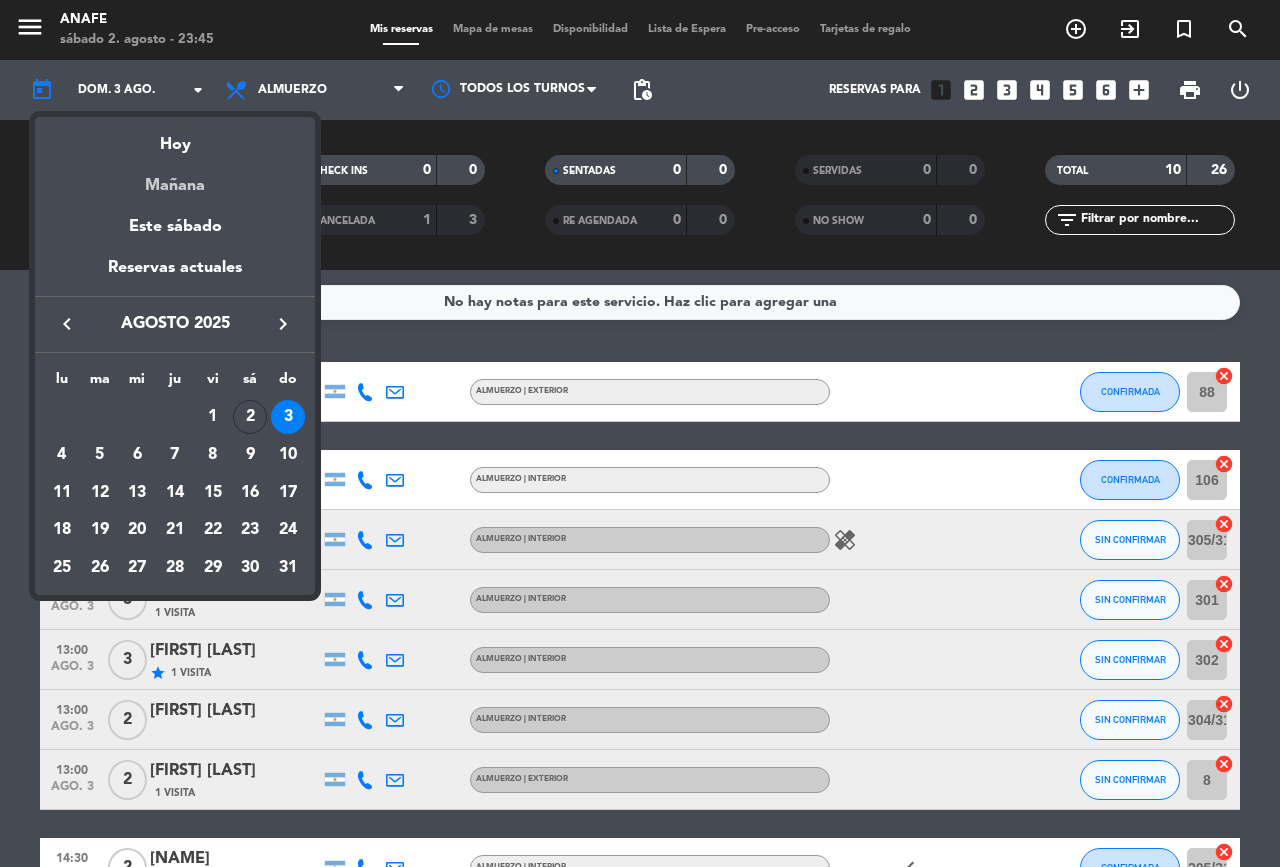 click on "Mañana" at bounding box center (175, 178) 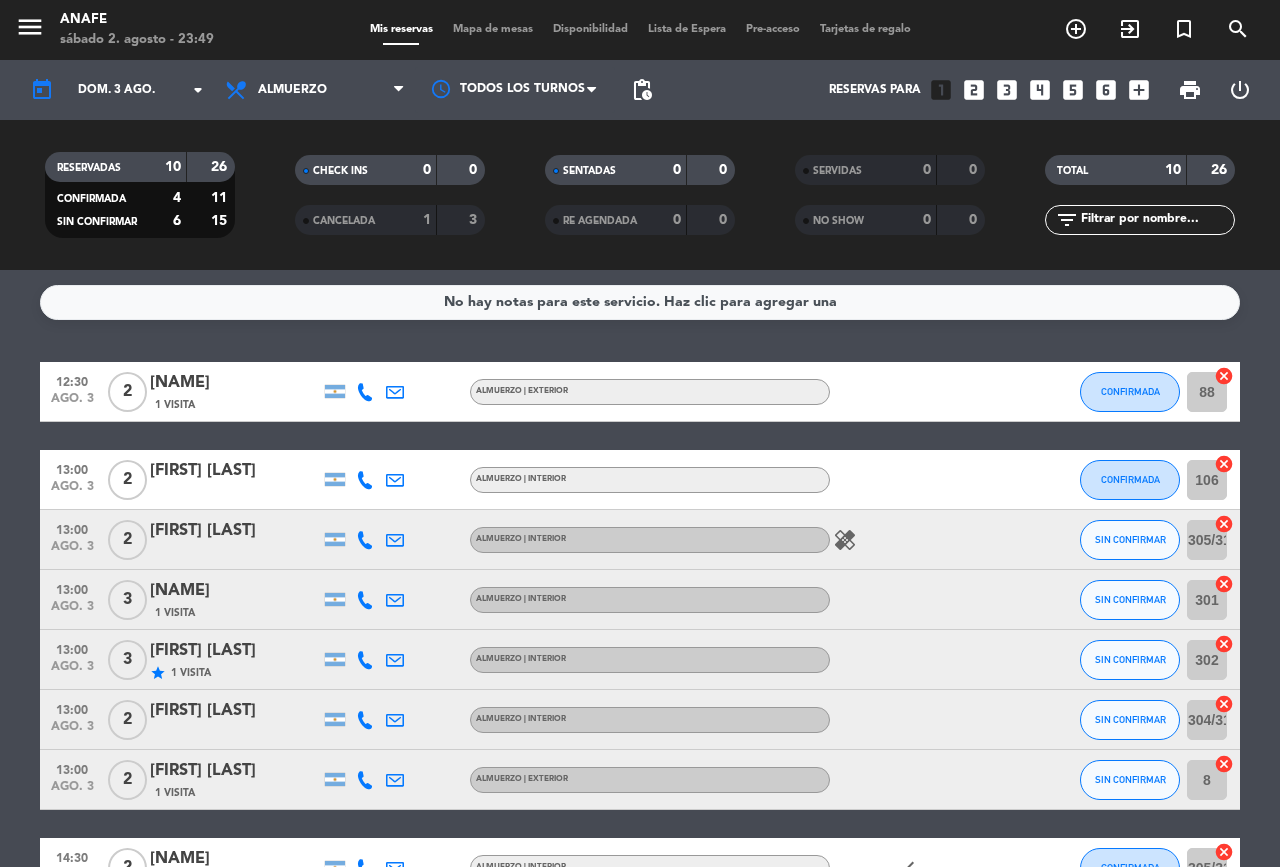scroll, scrollTop: 6, scrollLeft: 0, axis: vertical 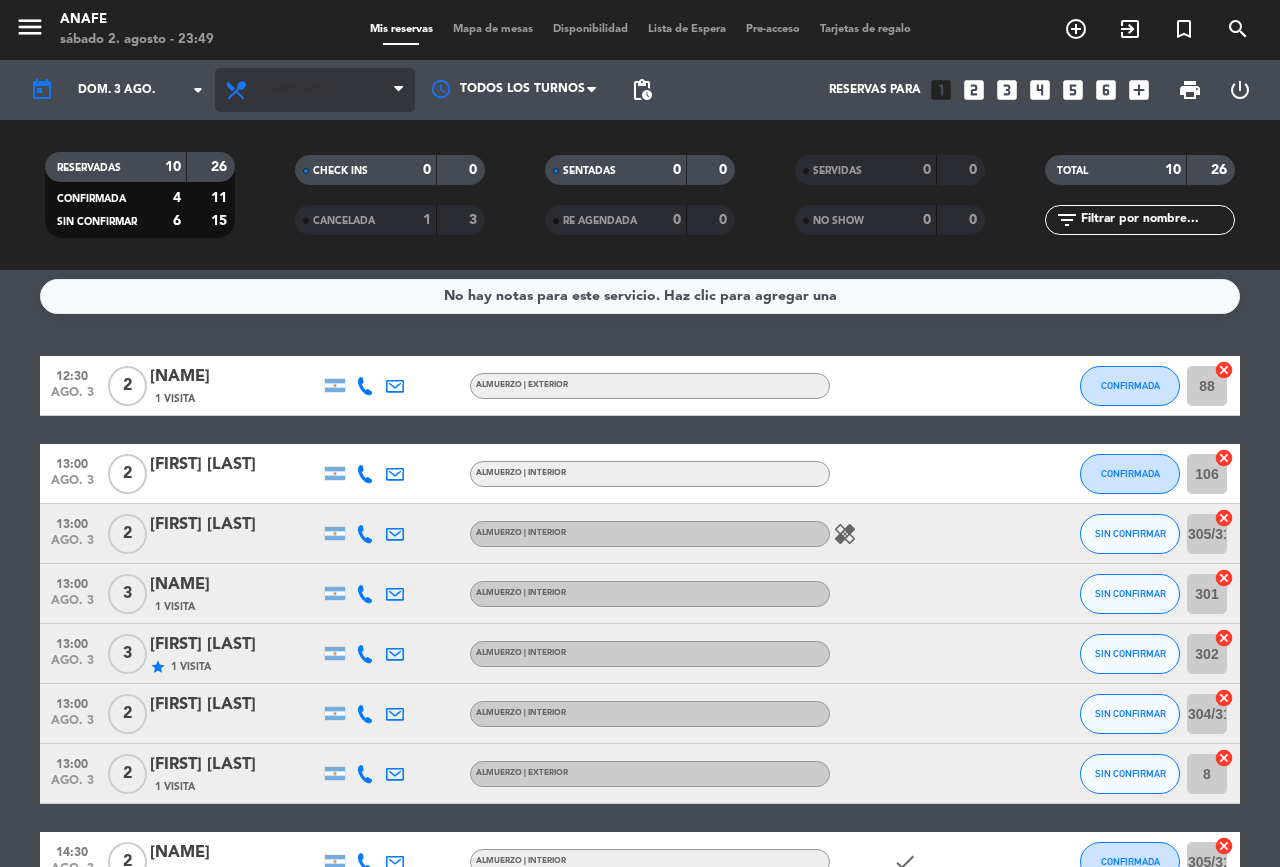 click on "Almuerzo" at bounding box center (315, 90) 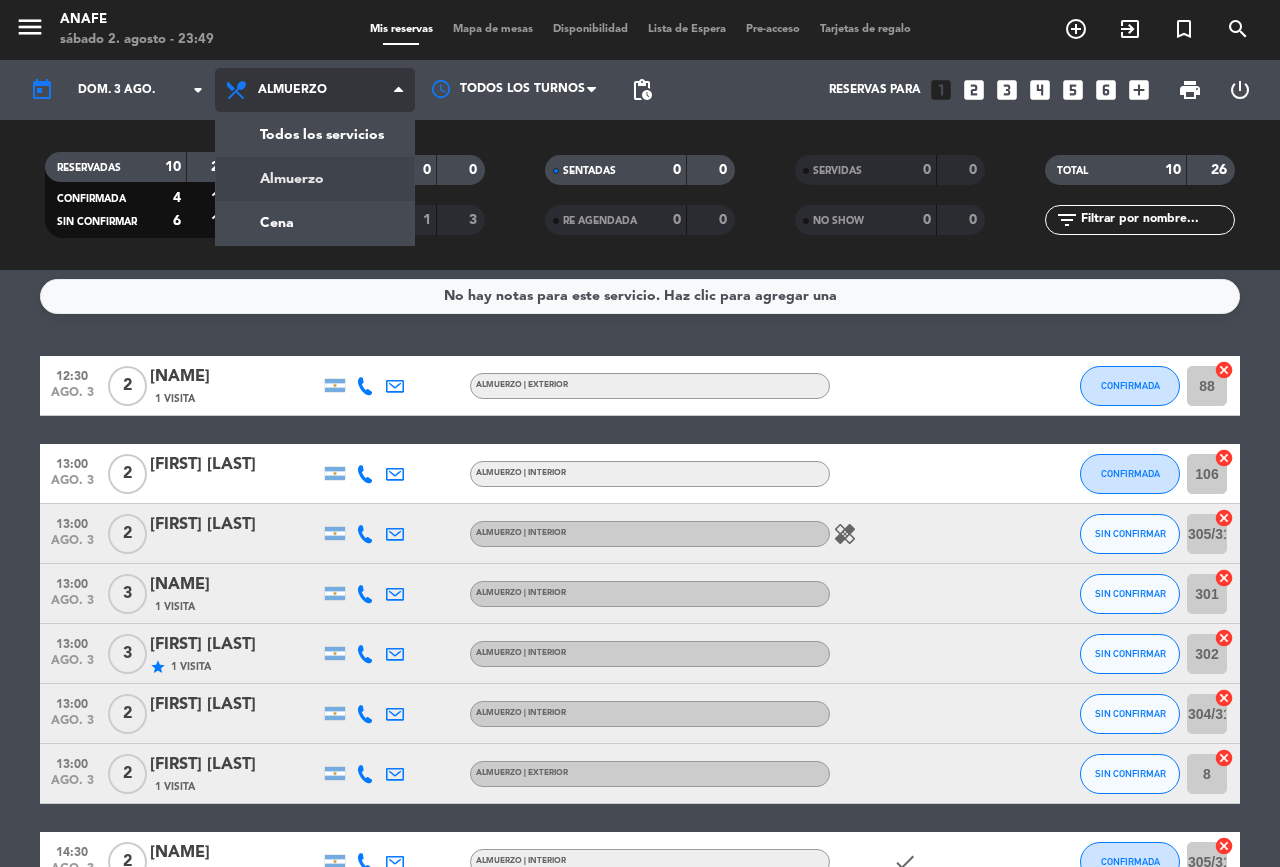 click on "menu ANAFE sábado [DAY] [MONTH] - [TIME] Mis reservas Mapa de mesas Disponibilidad Lista de Espera Pre-acceso Tarjetas de regalo add_circle_outline exit_to_app turned_in_not search today dom. [DAY] [MONTH] arrow_drop_down Todos los servicios Almuerzo Cena Almuerzo Todos los servicios Almuerzo Cena Todos los turnos pending_actions Reservas para looks_one looks_two looks_3 looks_4 looks_5 looks_6 add_box print power_settings_new RESERVADAS 10 26 CONFIRMADA 4 11 SIN CONFIRMAR 6 15 CHECK INS 0 0 CANCELADA 1 3 SENTADAS 0 0 RE AGENDADA 0 0 SERVIDAS 0 0 NO SHOW 0 0 TOTAL 10 26 filter_list" 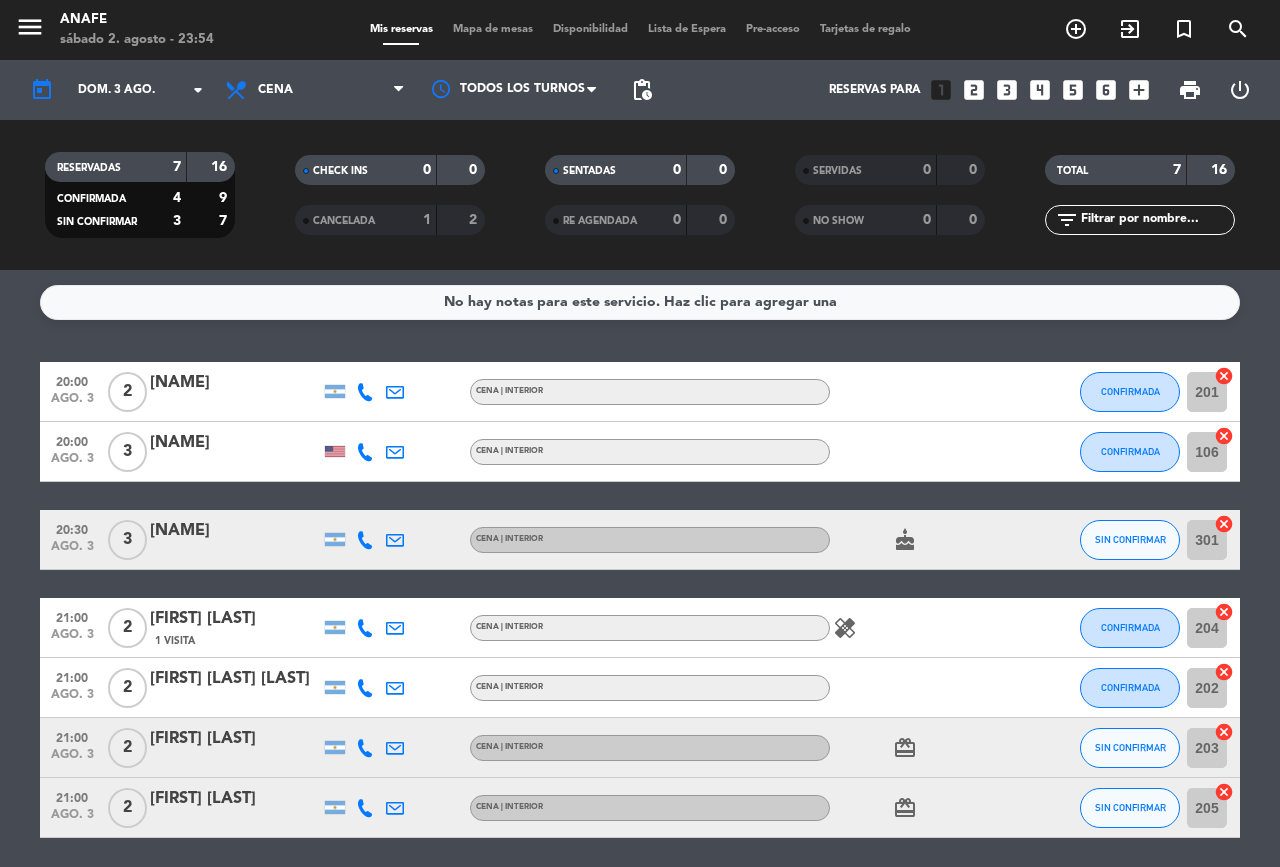 scroll, scrollTop: 71, scrollLeft: 0, axis: vertical 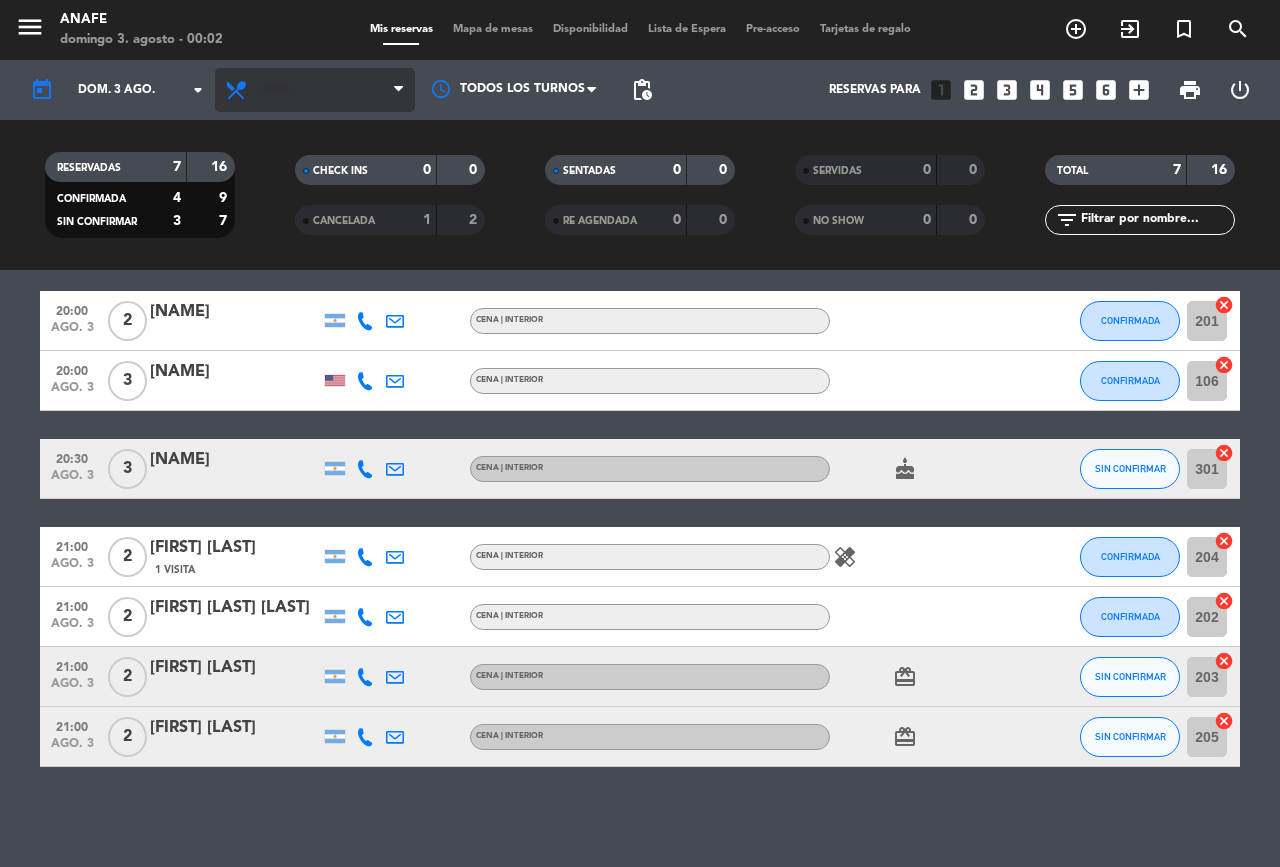 click on "Cena" at bounding box center [275, 90] 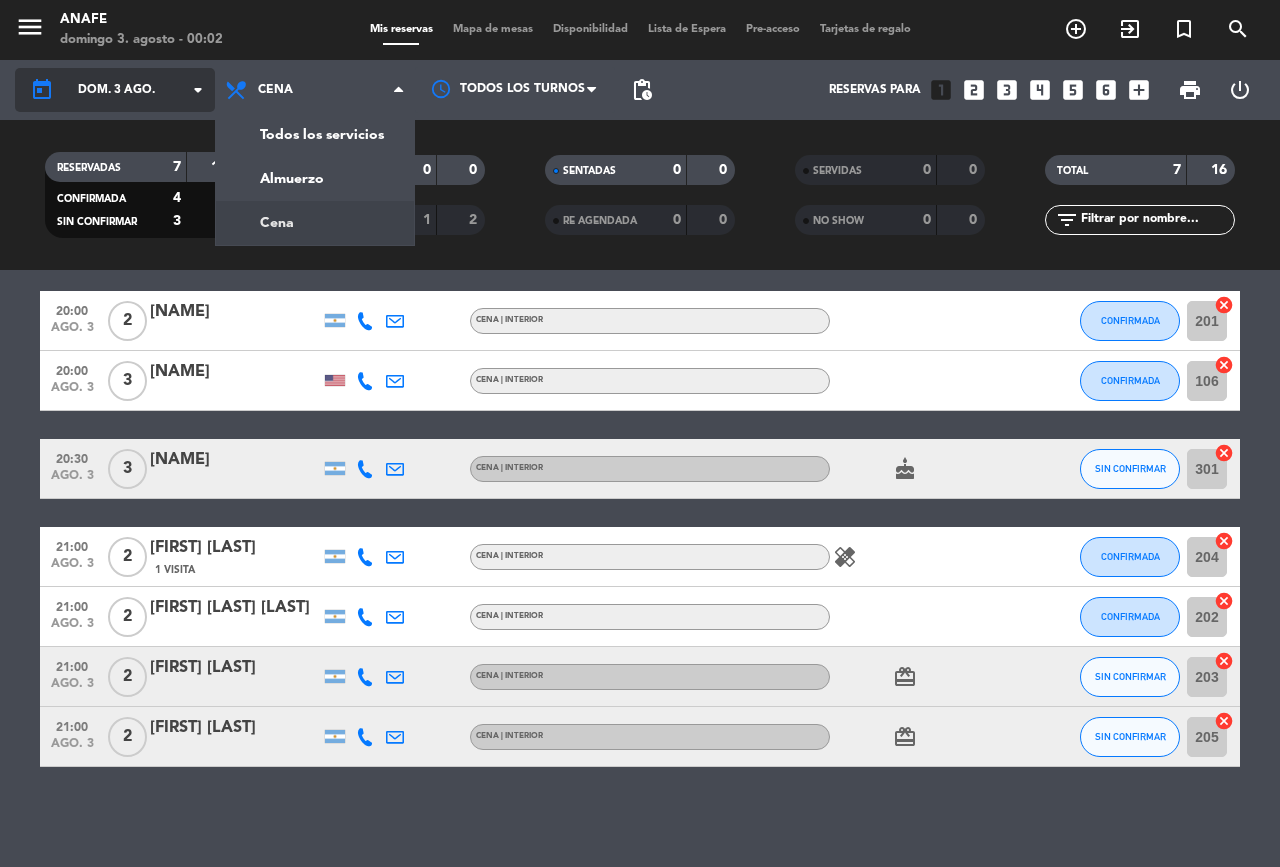 click on "dom. 3 ago." 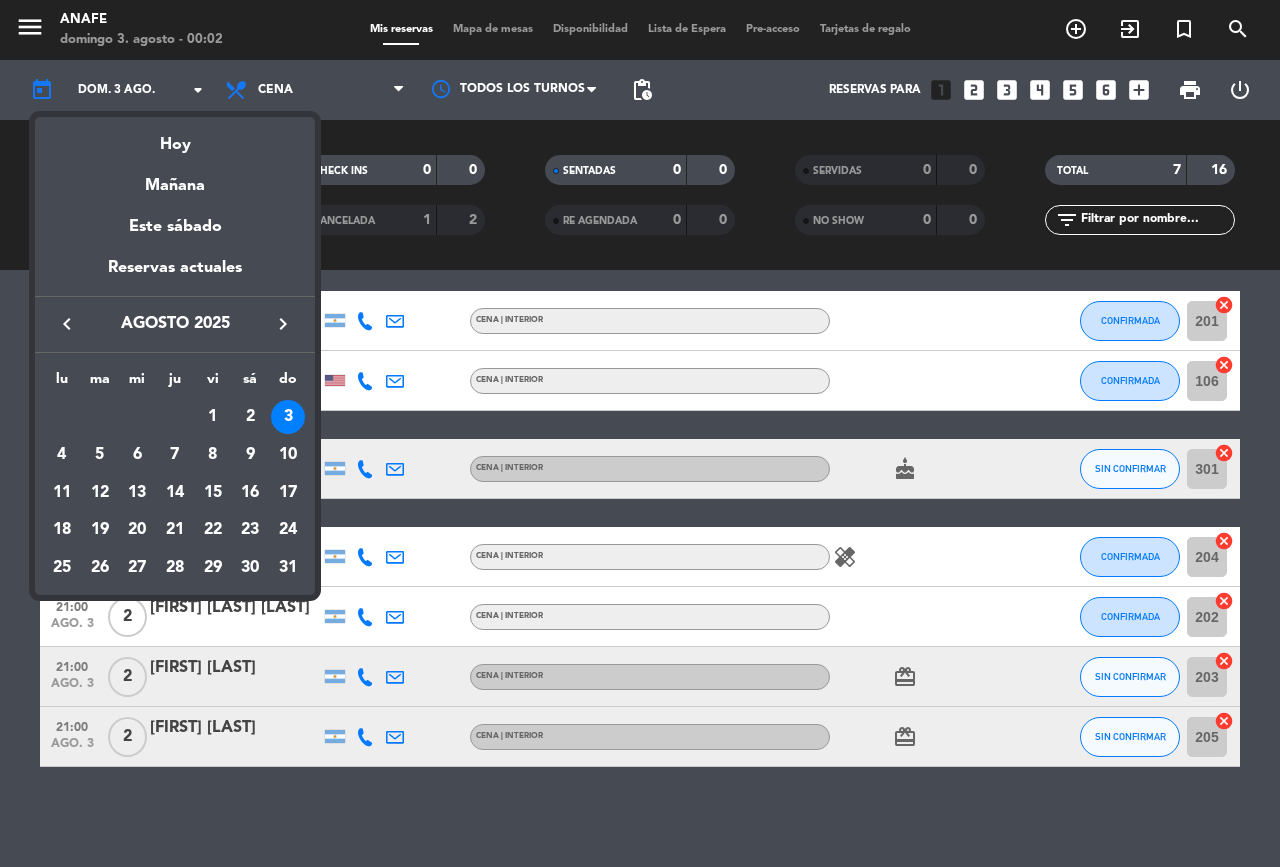 click at bounding box center (640, 433) 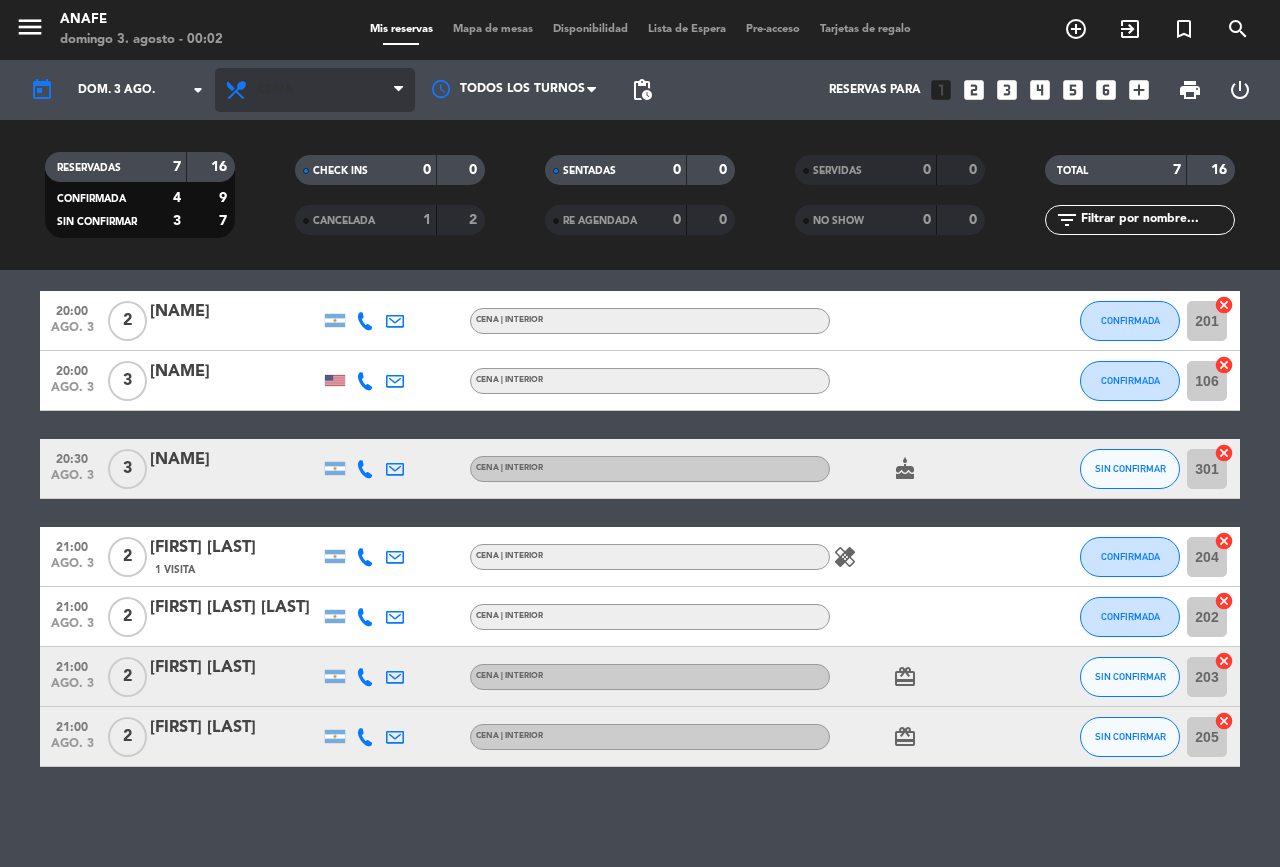 click on "Cena" at bounding box center [315, 90] 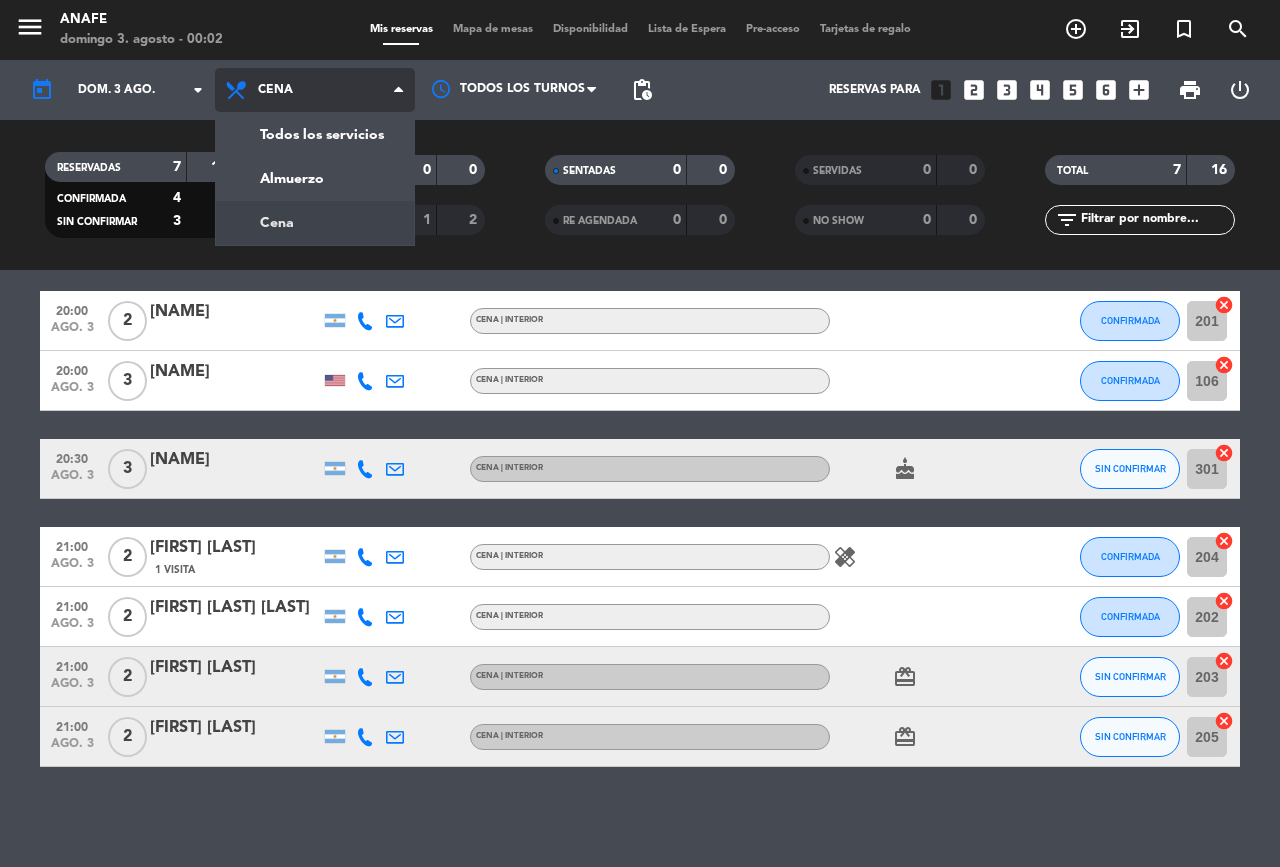 click on "menu  ANAFE   domingo 3. [MONTH] - 00:02   Mis reservas   Mapa de mesas   Disponibilidad   Lista de Espera   Pre-acceso   Tarjetas de regalo  add_circle_outline exit_to_app turned_in_not search today    dom. 3 [MONTH]. arrow_drop_down  Todos los servicios  Almuerzo  Cena  Cena  Todos los servicios  Almuerzo  Cena Todos los turnos pending_actions  Reservas para   looks_one   looks_two   looks_3   looks_4   looks_5   looks_6   add_box  print  power_settings_new   RESERVADAS   7   16   CONFIRMADA   4   9   SIN CONFIRMAR   3   7   CHECK INS   0   0   CANCELADA   1   2   SENTADAS   0   0   RE AGENDADA   0   0   SERVIDAS   0   0   NO SHOW   0   0   TOTAL   7   16  filter_list" 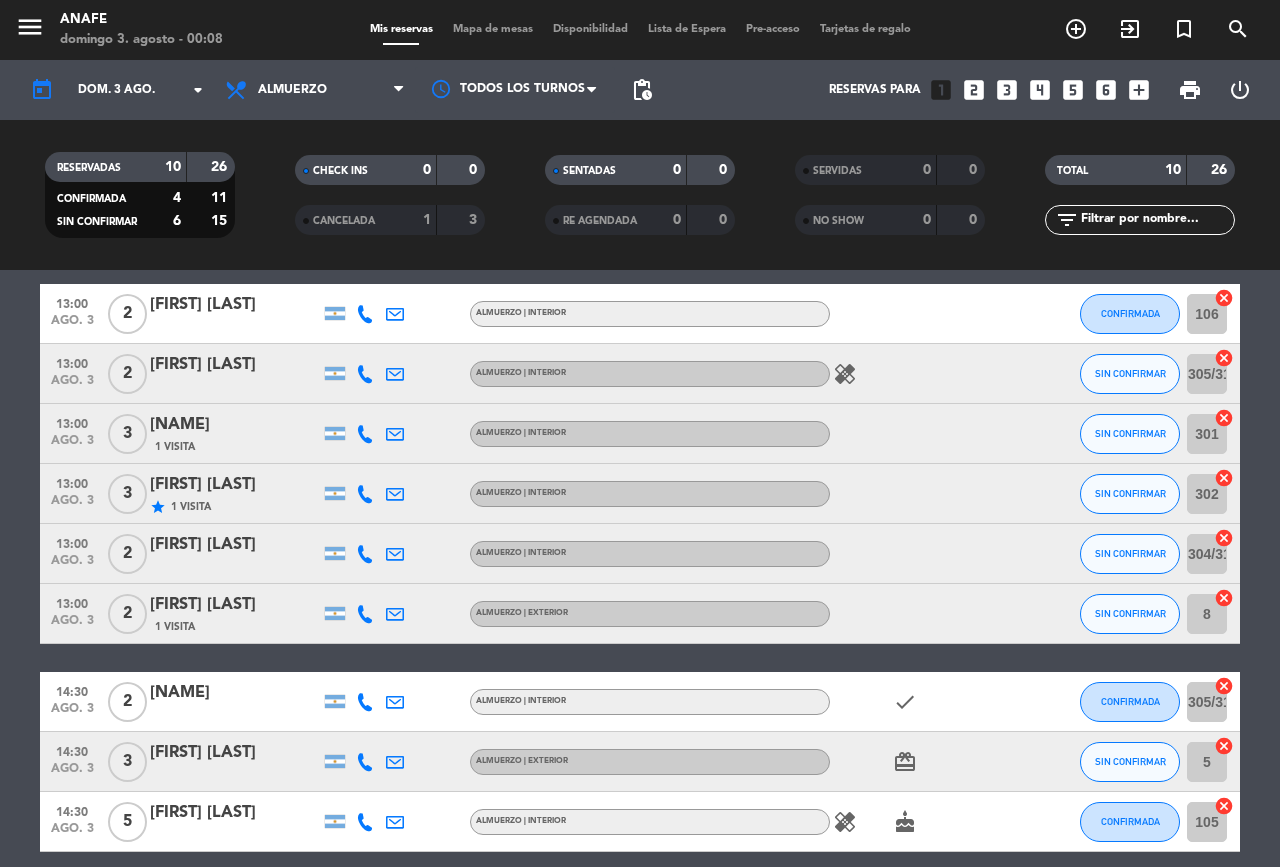 scroll, scrollTop: 251, scrollLeft: 0, axis: vertical 